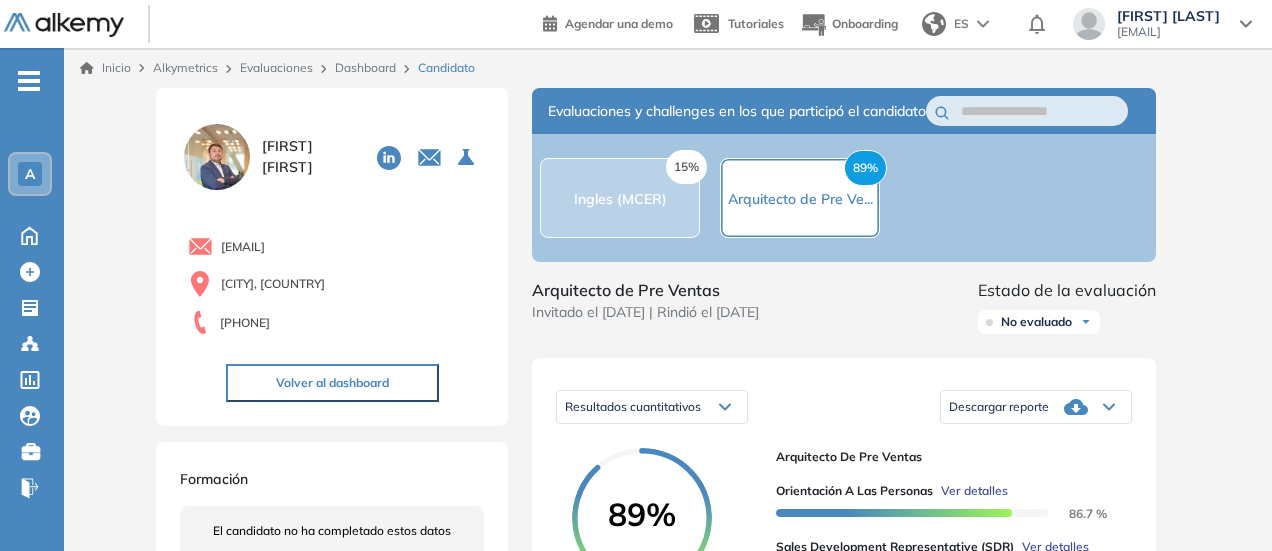 scroll, scrollTop: 662, scrollLeft: 0, axis: vertical 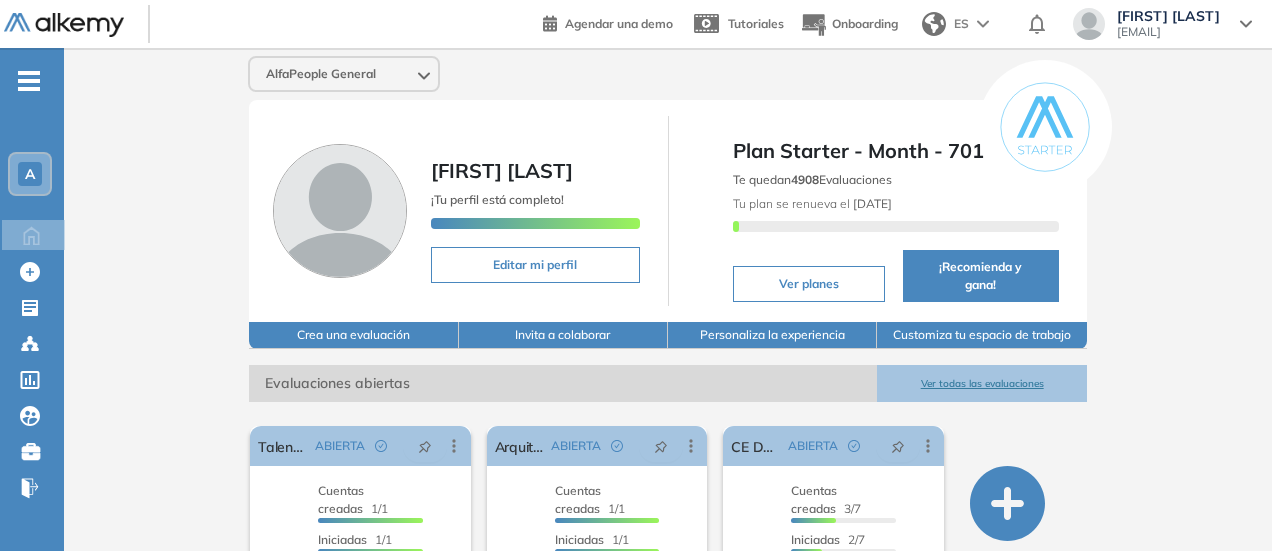 click on "Ver todas las evaluaciones" at bounding box center [981, 383] 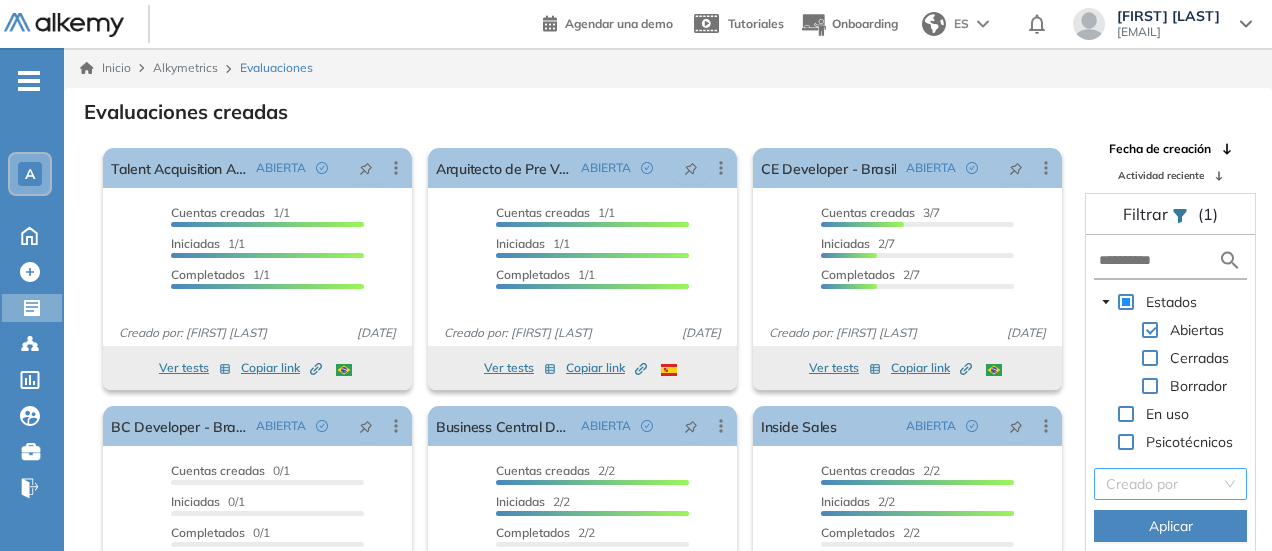 click at bounding box center (1163, 484) 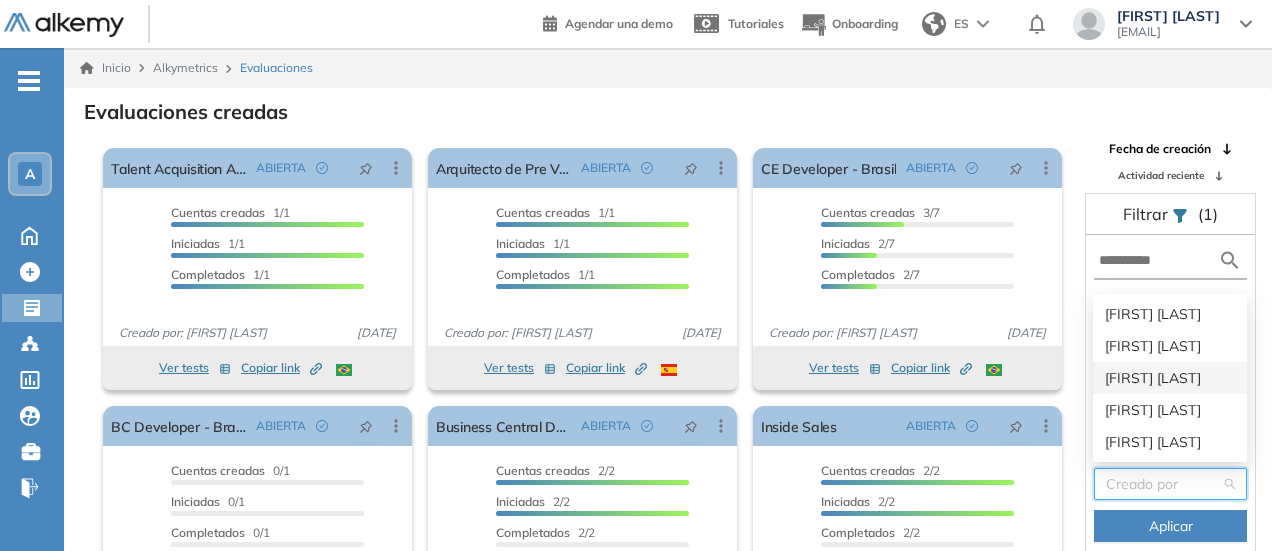click on "[FIRST] [LAST]" at bounding box center [1170, 378] 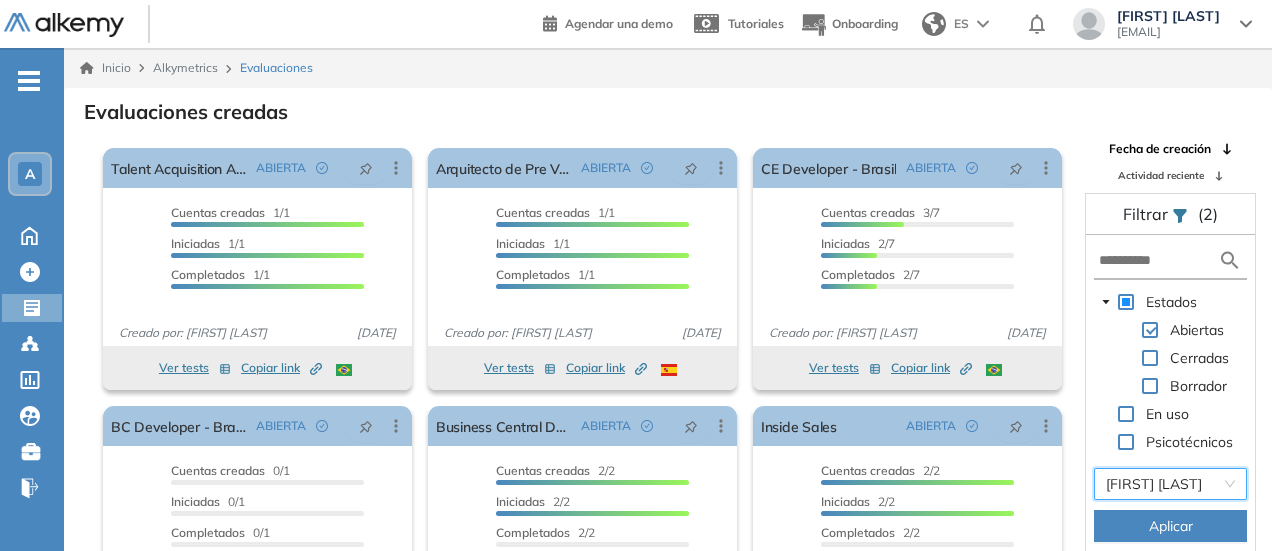 click on "Aplicar" at bounding box center (1171, 526) 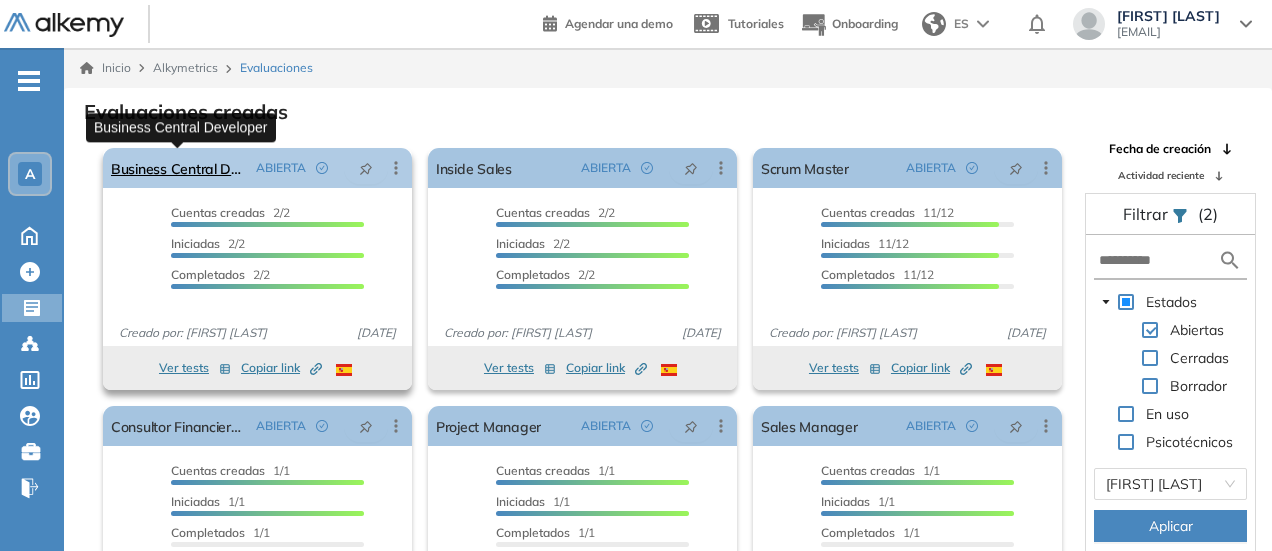 click on "Business Central Developer" at bounding box center [179, 168] 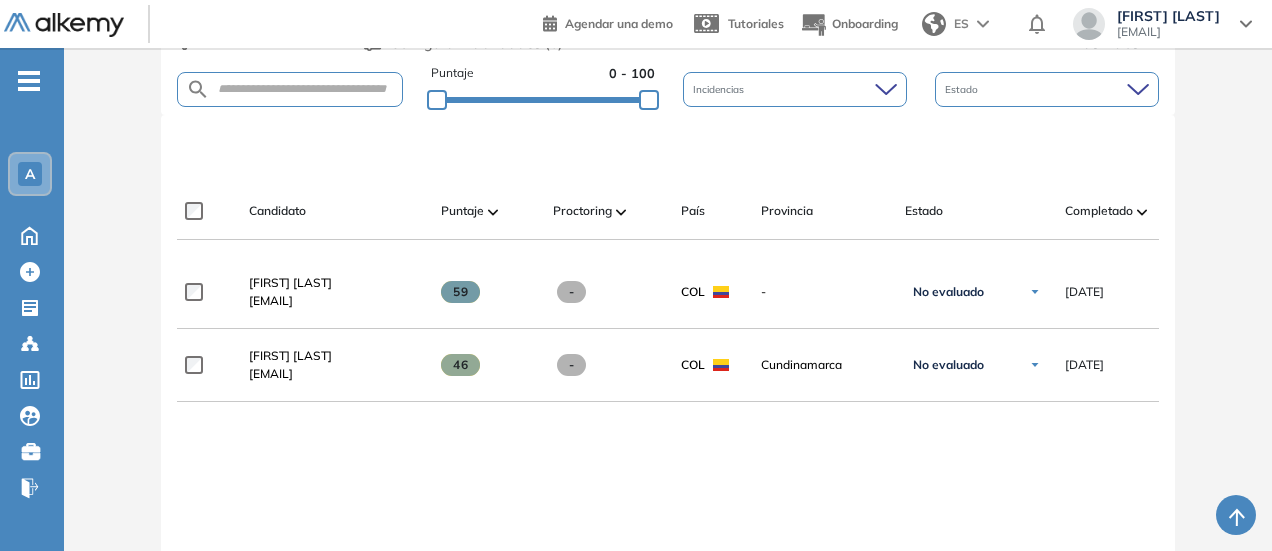 scroll, scrollTop: 405, scrollLeft: 0, axis: vertical 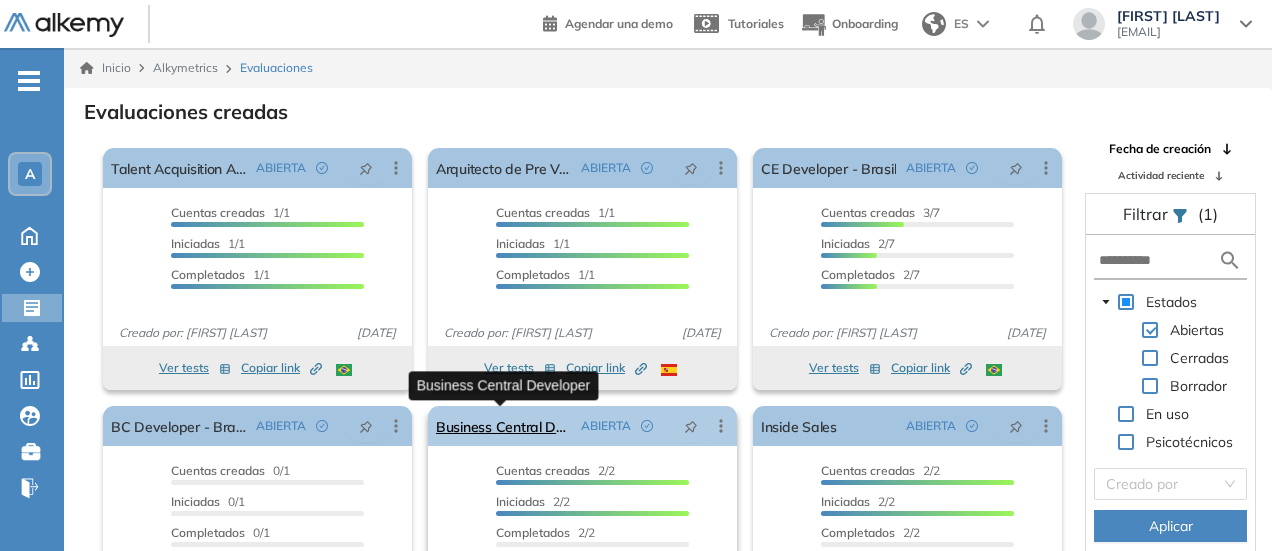 click on "Business Central Developer" at bounding box center (504, 426) 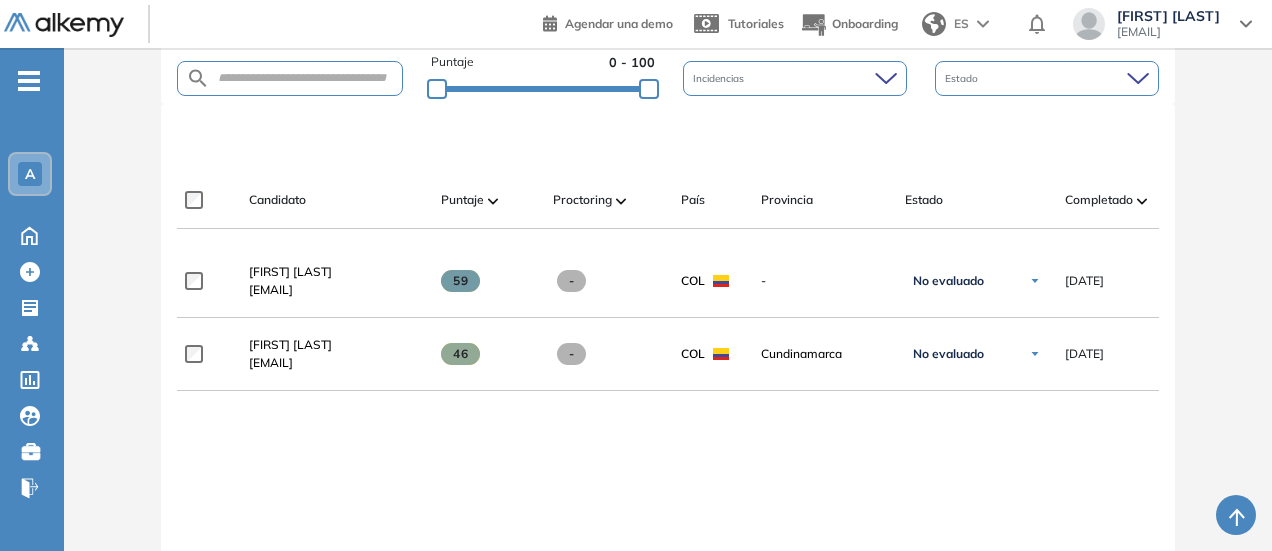 scroll, scrollTop: 418, scrollLeft: 0, axis: vertical 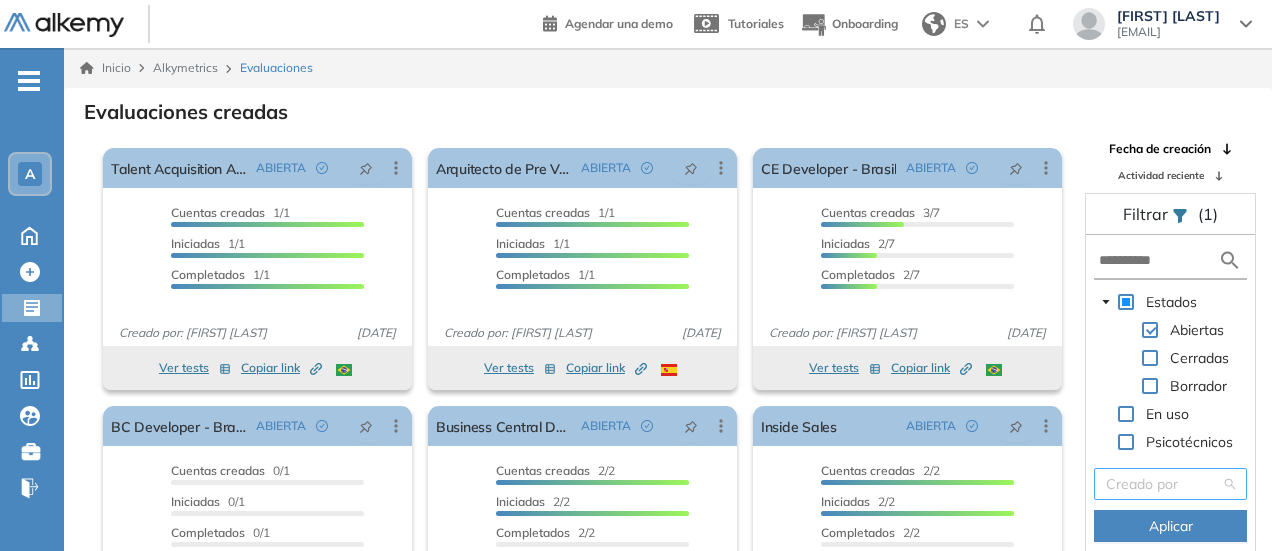 click at bounding box center (1163, 484) 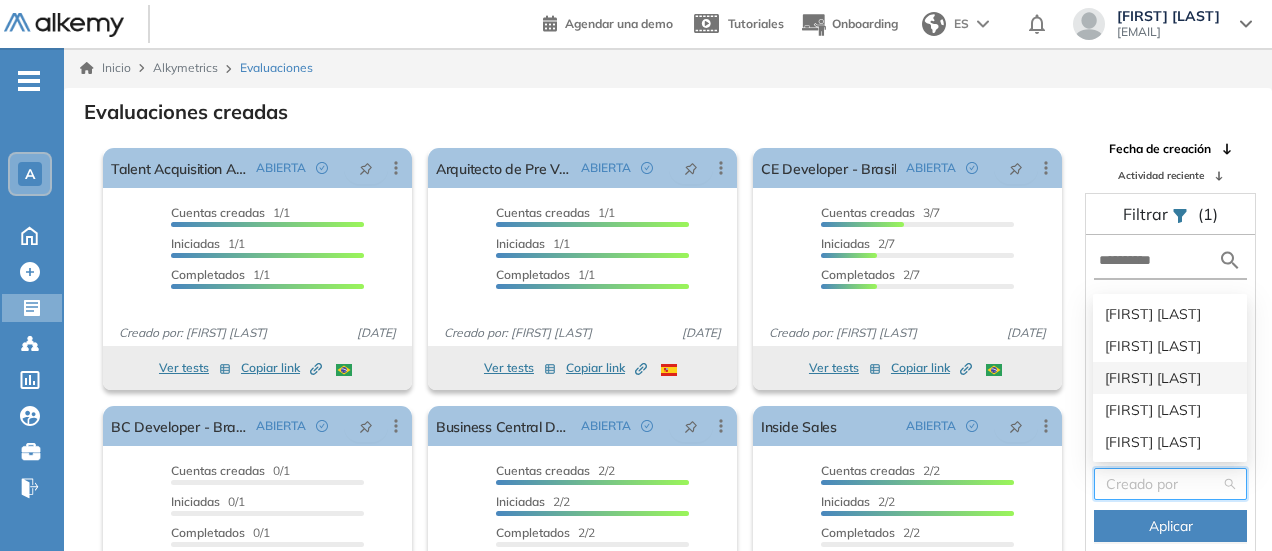 click on "[FIRST] [LAST]" at bounding box center (1170, 378) 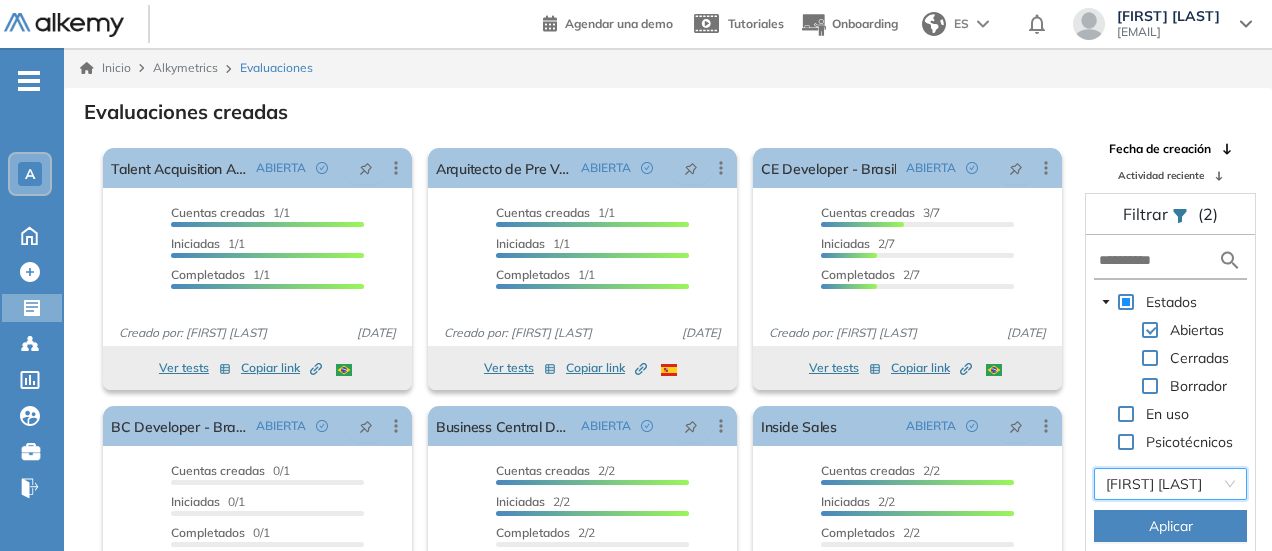 click on "Aplicar" at bounding box center [1171, 526] 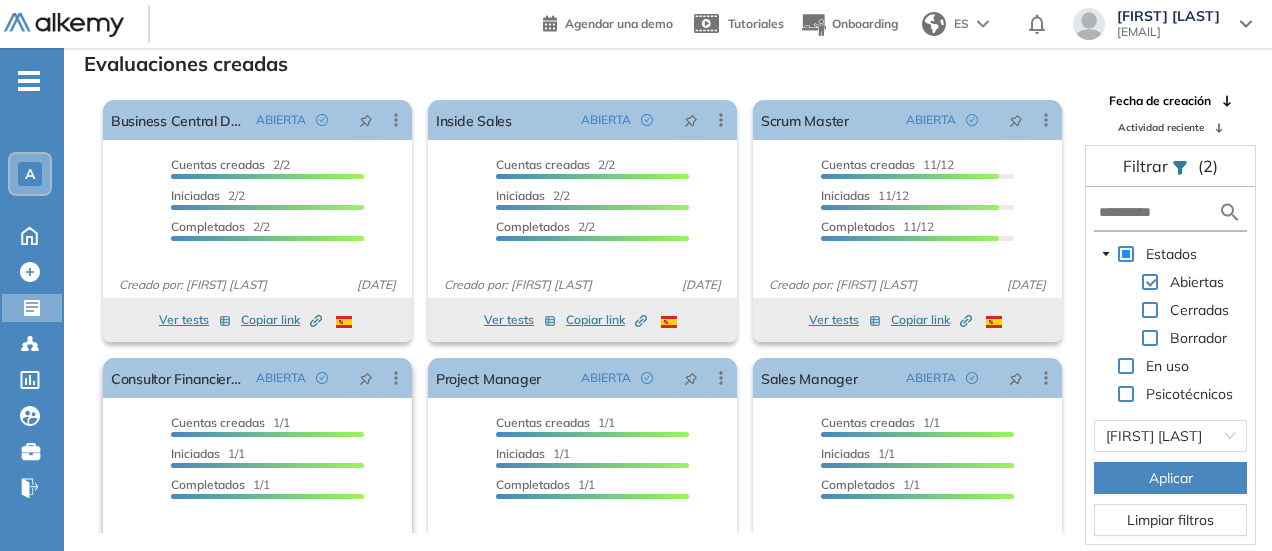 scroll, scrollTop: 46, scrollLeft: 0, axis: vertical 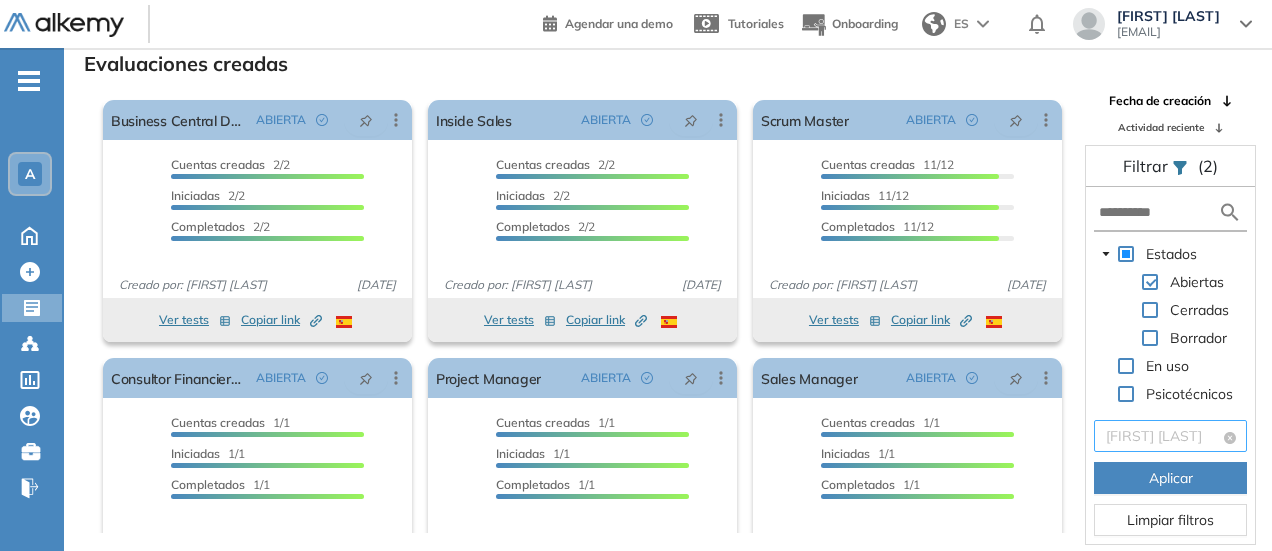 click on "[FIRST] [LAST]" at bounding box center (1170, 436) 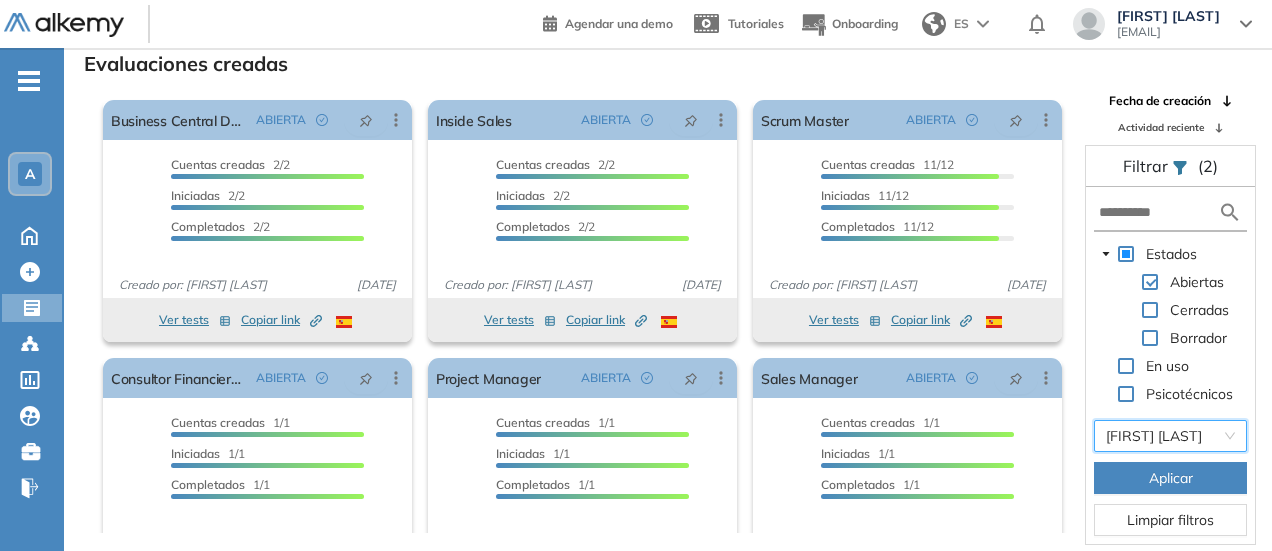 click on "Limpiar filtros" at bounding box center [1170, 520] 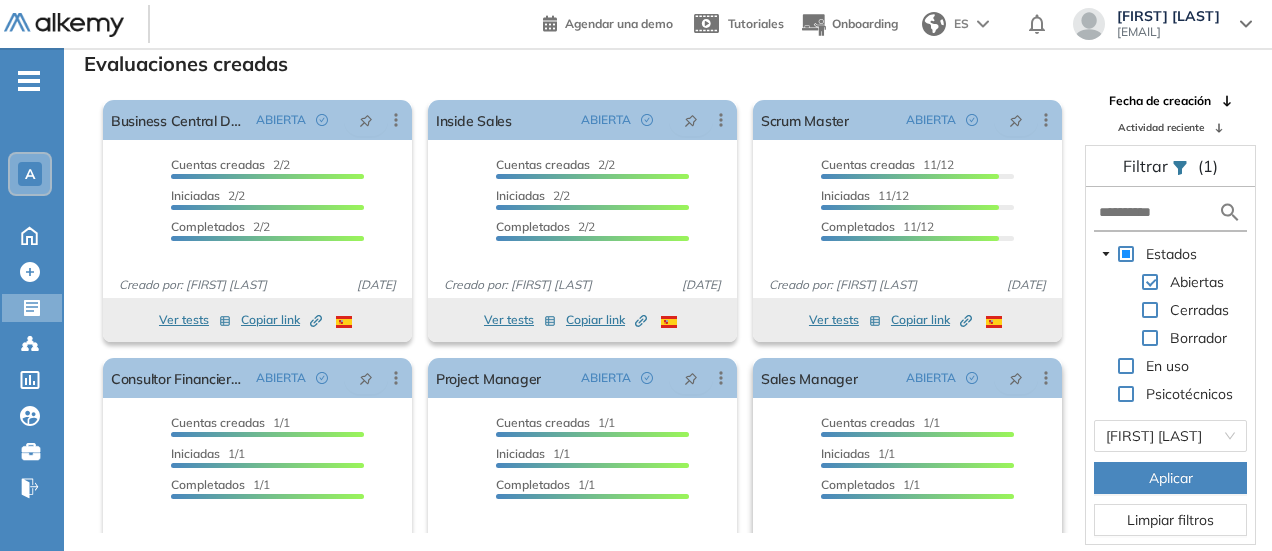 scroll, scrollTop: 74, scrollLeft: 0, axis: vertical 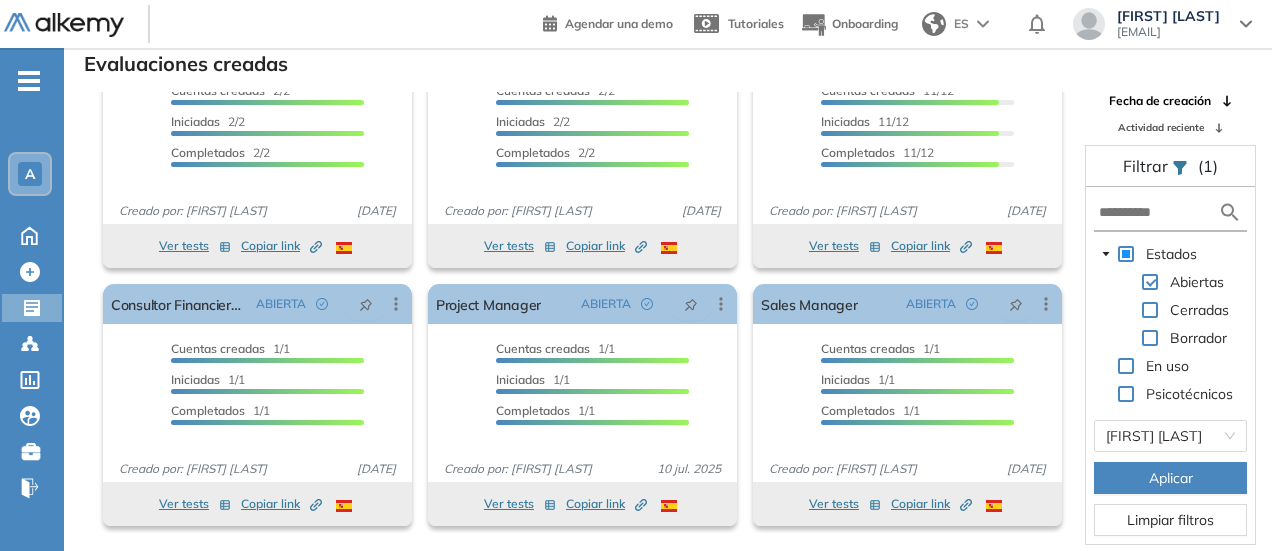 click on "Limpiar filtros" at bounding box center [1170, 520] 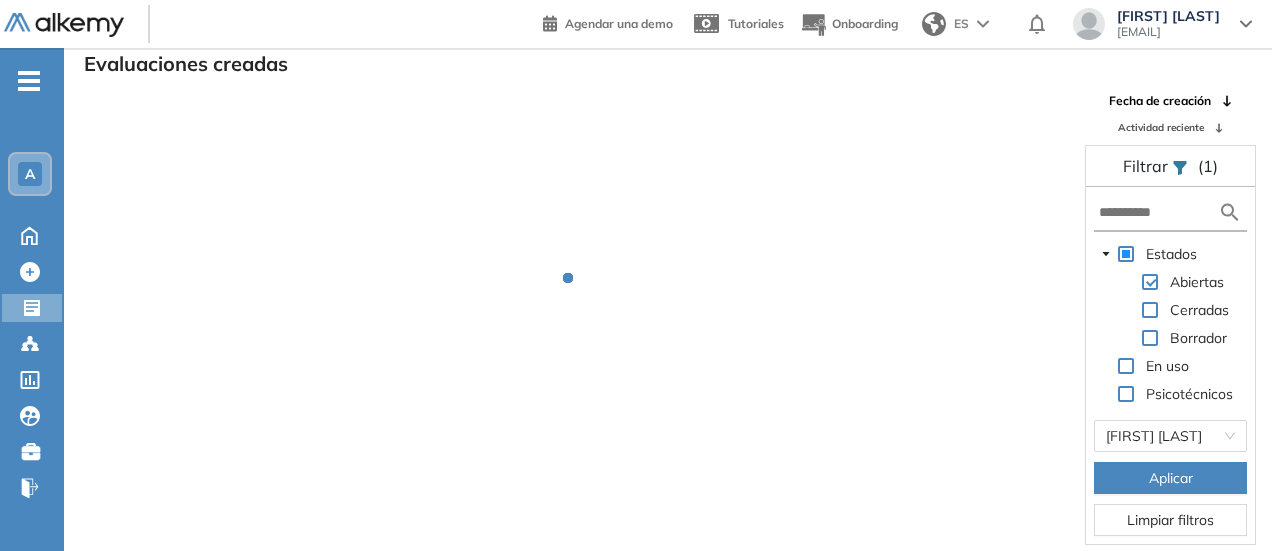 scroll, scrollTop: 38, scrollLeft: 0, axis: vertical 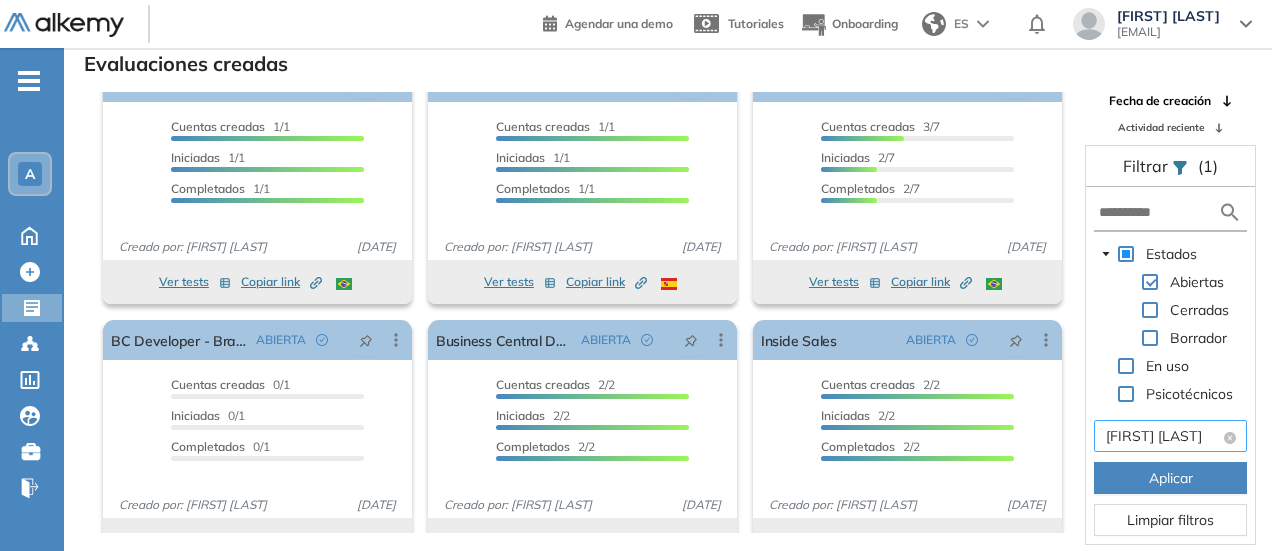 click on "[FIRST] [LAST]" at bounding box center [1170, 436] 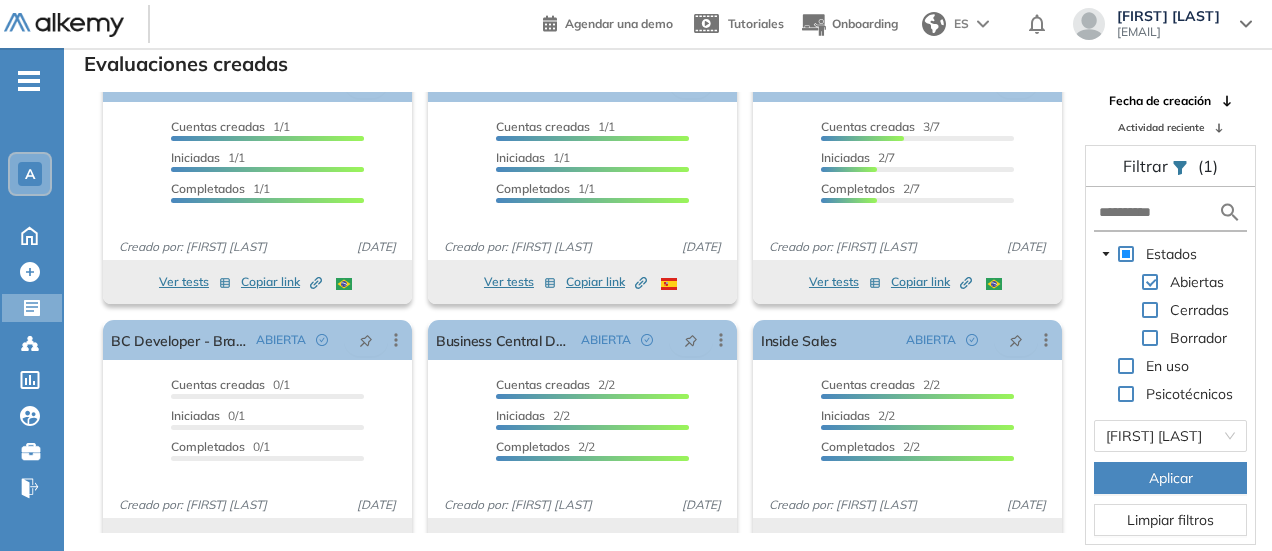 click on "Limpiar filtros" at bounding box center (1170, 520) 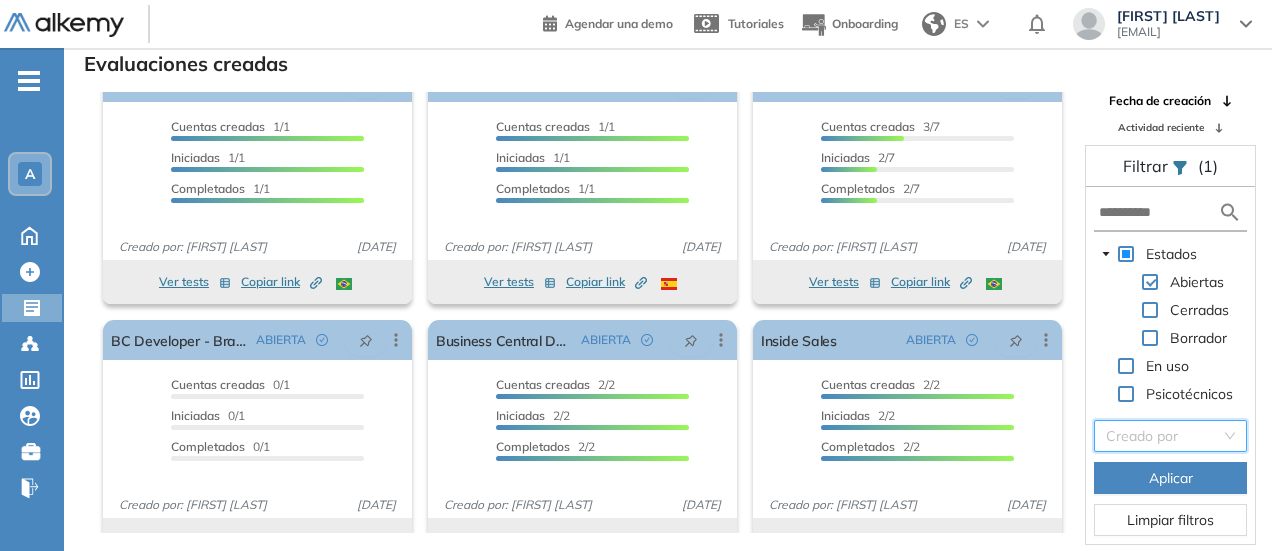 click on "Limpiar filtros" at bounding box center [1170, 520] 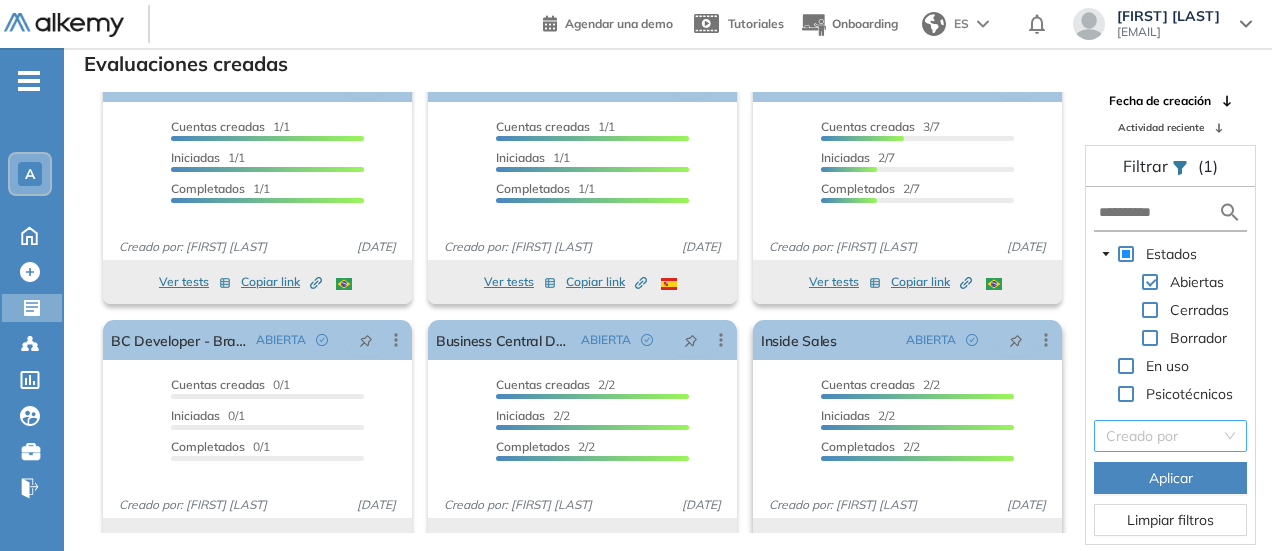 scroll, scrollTop: 0, scrollLeft: 0, axis: both 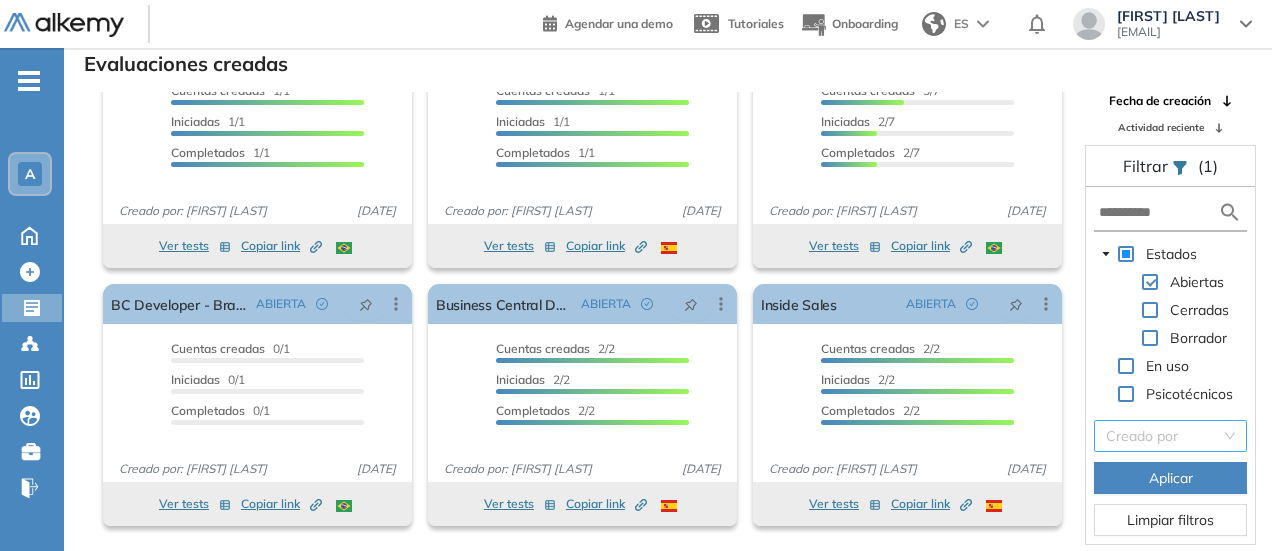 type 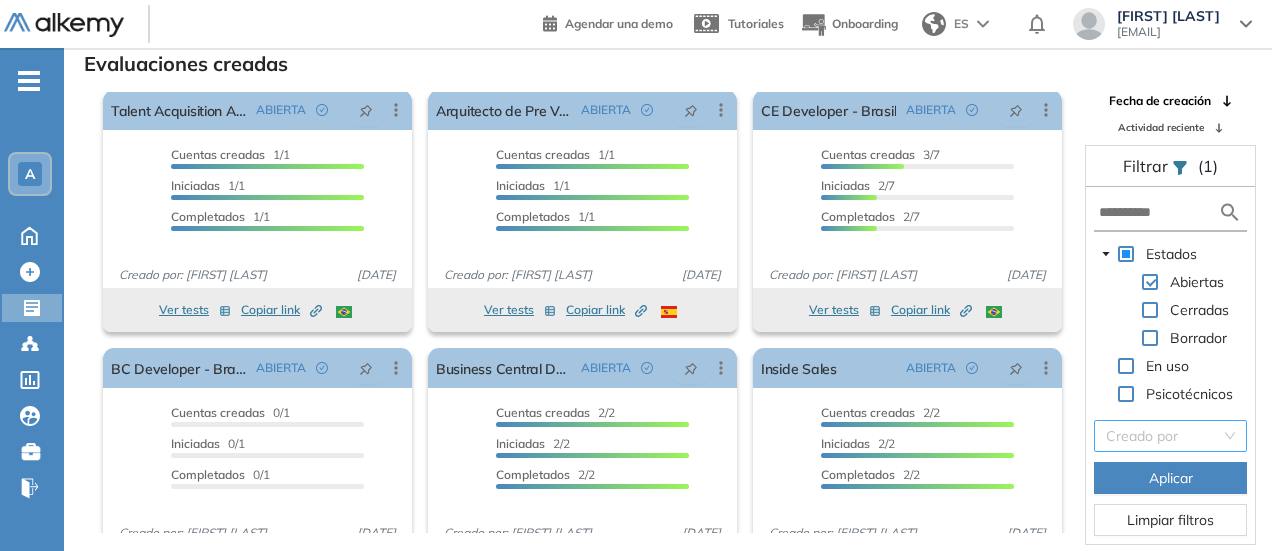 scroll, scrollTop: 0, scrollLeft: 0, axis: both 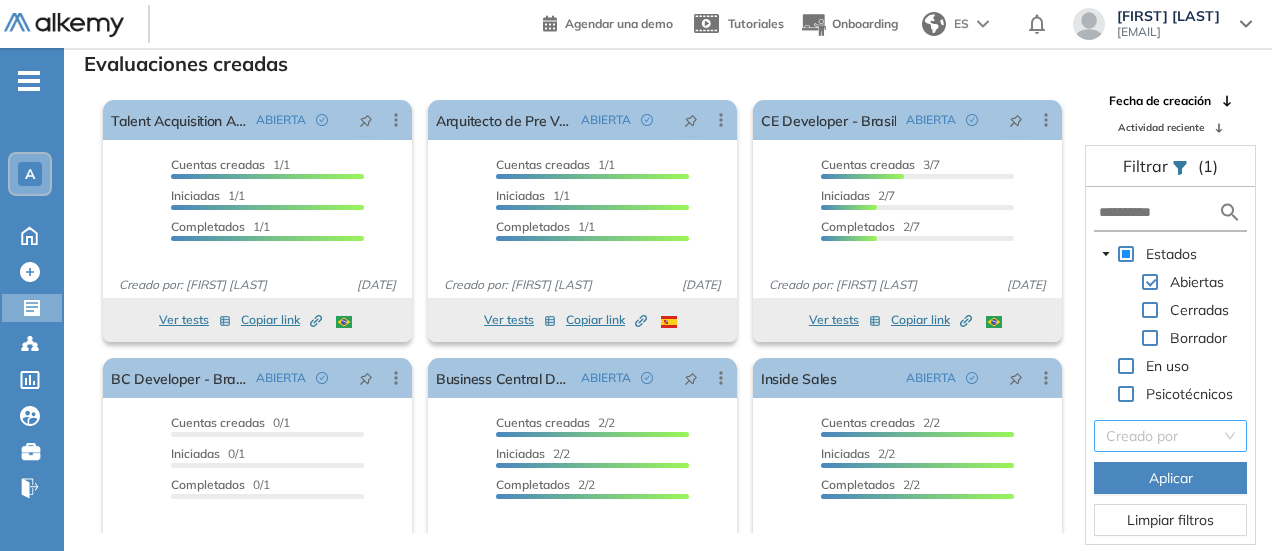 click on "A" at bounding box center [30, 174] 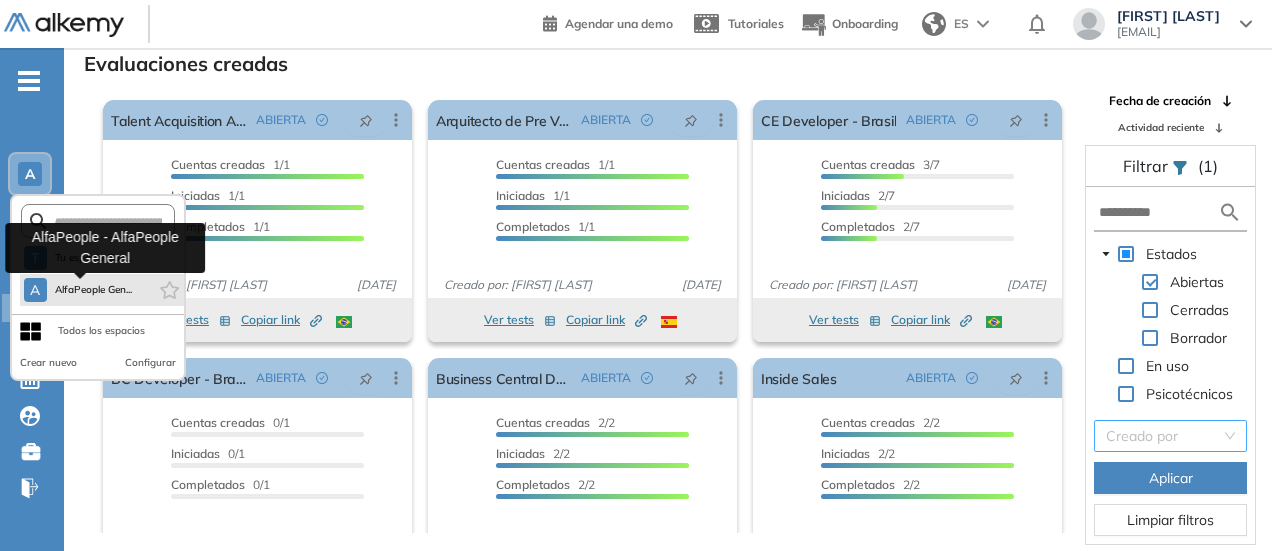 click on "AlfaPeople Gen..." at bounding box center [94, 290] 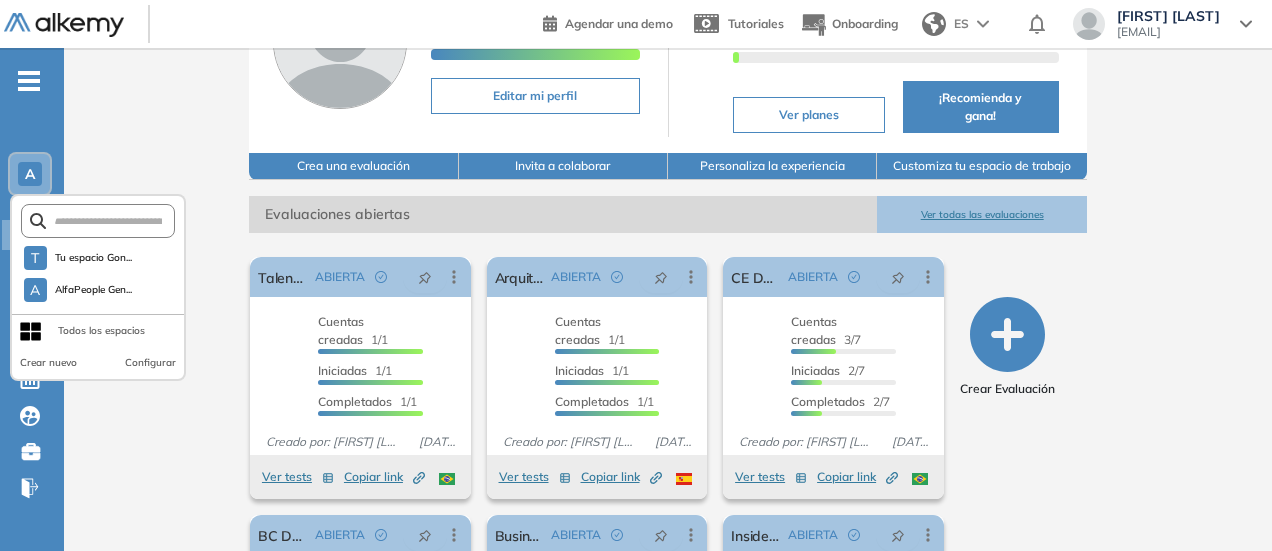 scroll, scrollTop: 200, scrollLeft: 0, axis: vertical 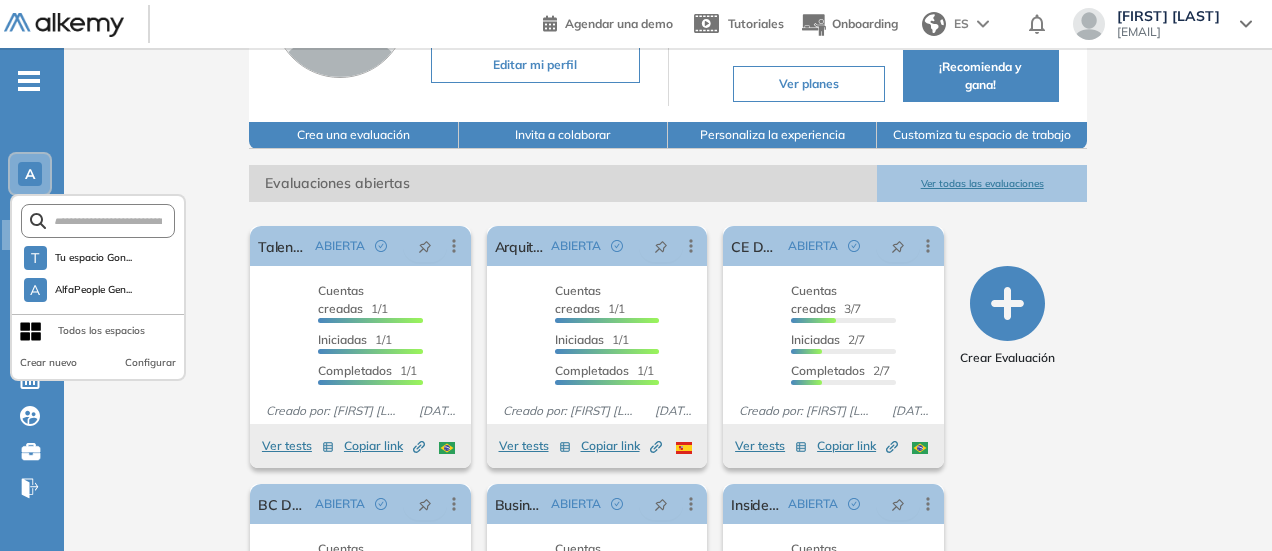 click on "Ver todas las evaluaciones" at bounding box center [981, 183] 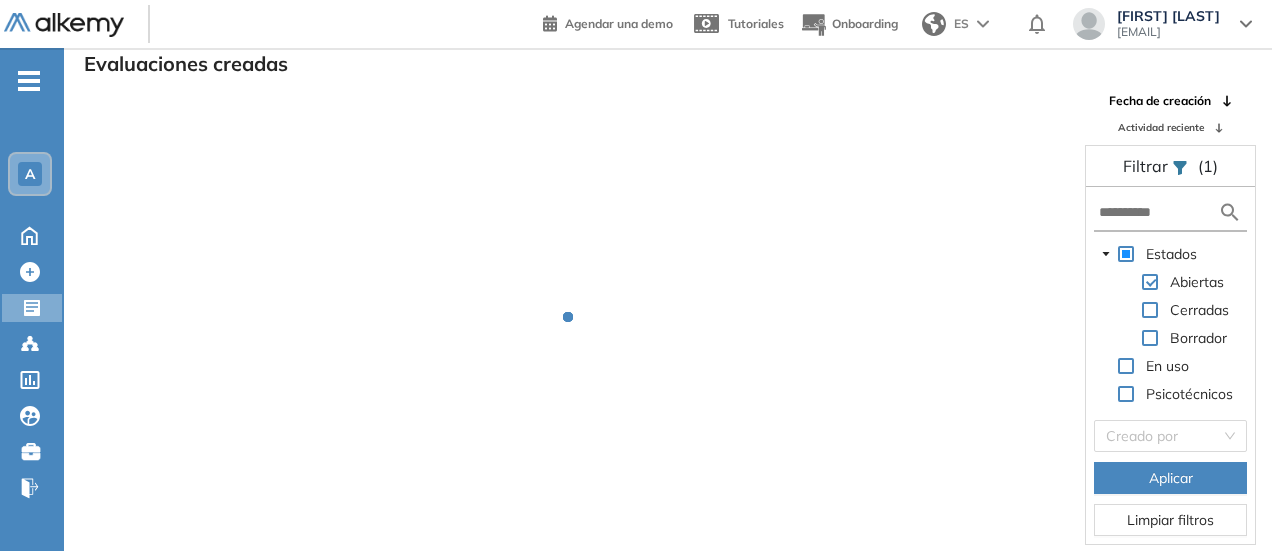 scroll, scrollTop: 48, scrollLeft: 0, axis: vertical 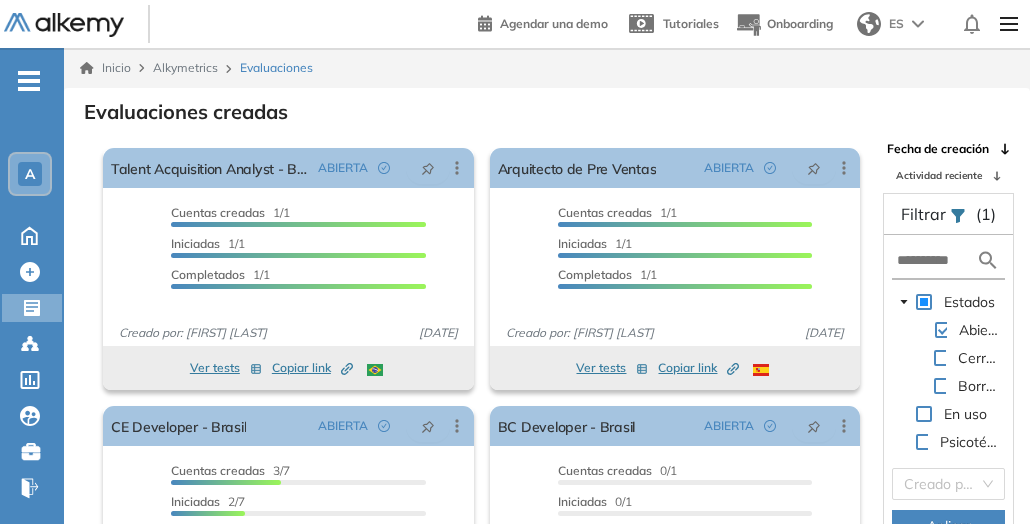 click at bounding box center [942, 358] 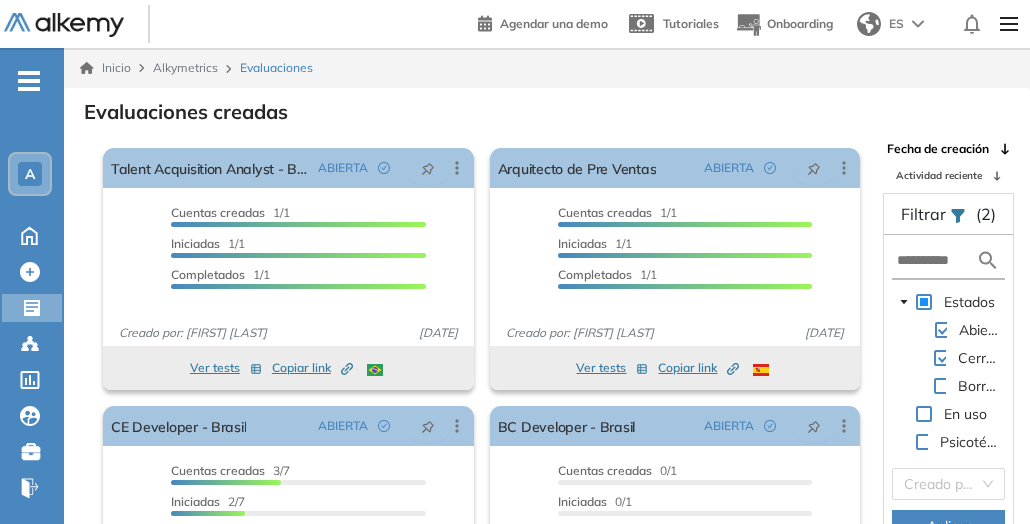 click at bounding box center [942, 386] 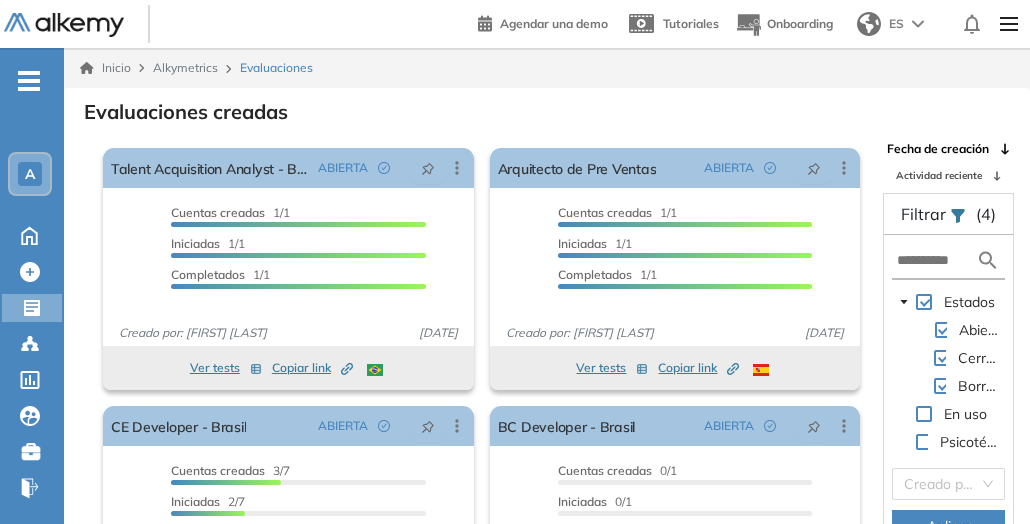 click at bounding box center (924, 414) 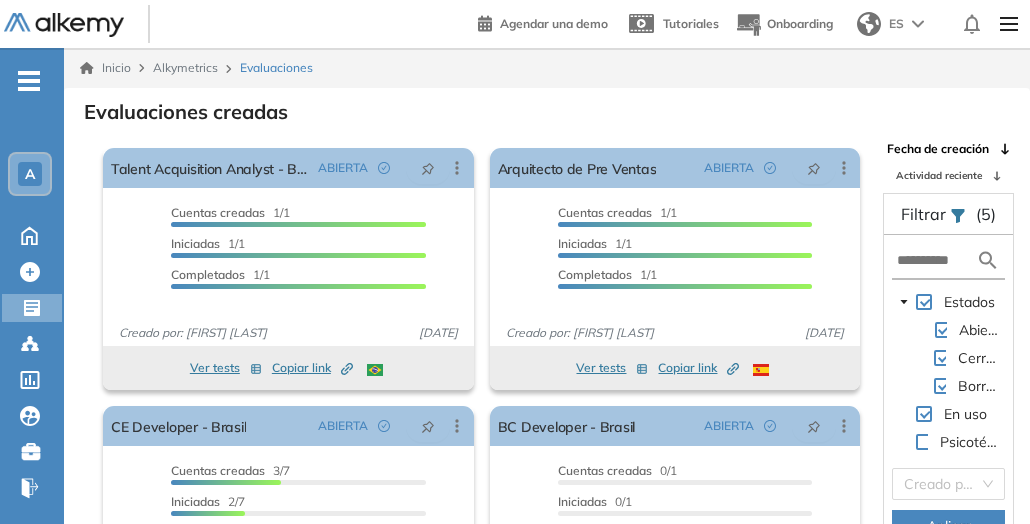 click at bounding box center [924, 442] 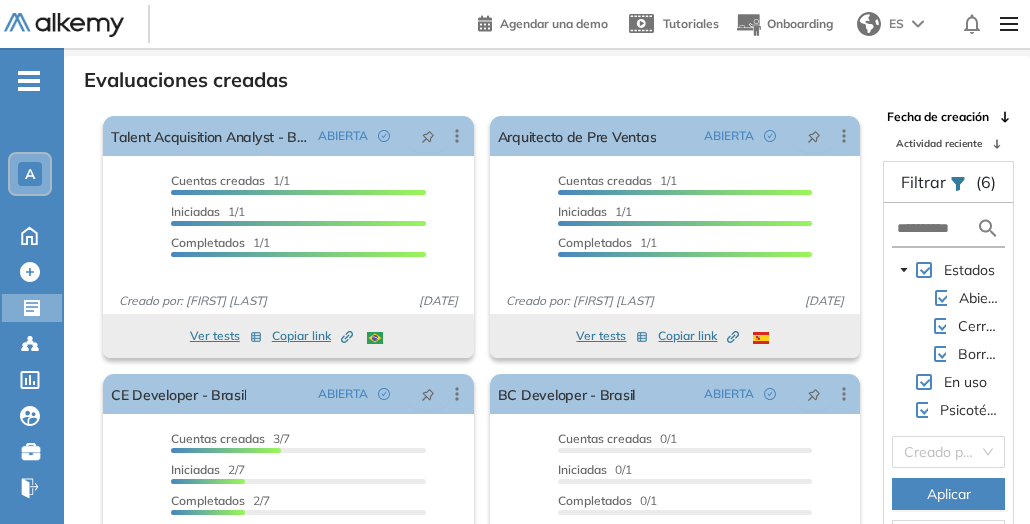 scroll, scrollTop: 48, scrollLeft: 0, axis: vertical 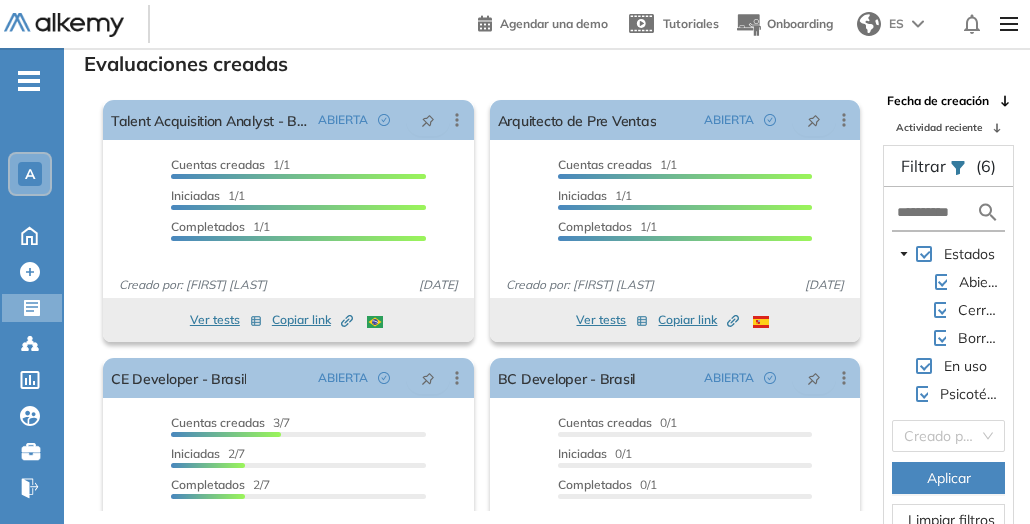click on "Aplicar" at bounding box center [948, 478] 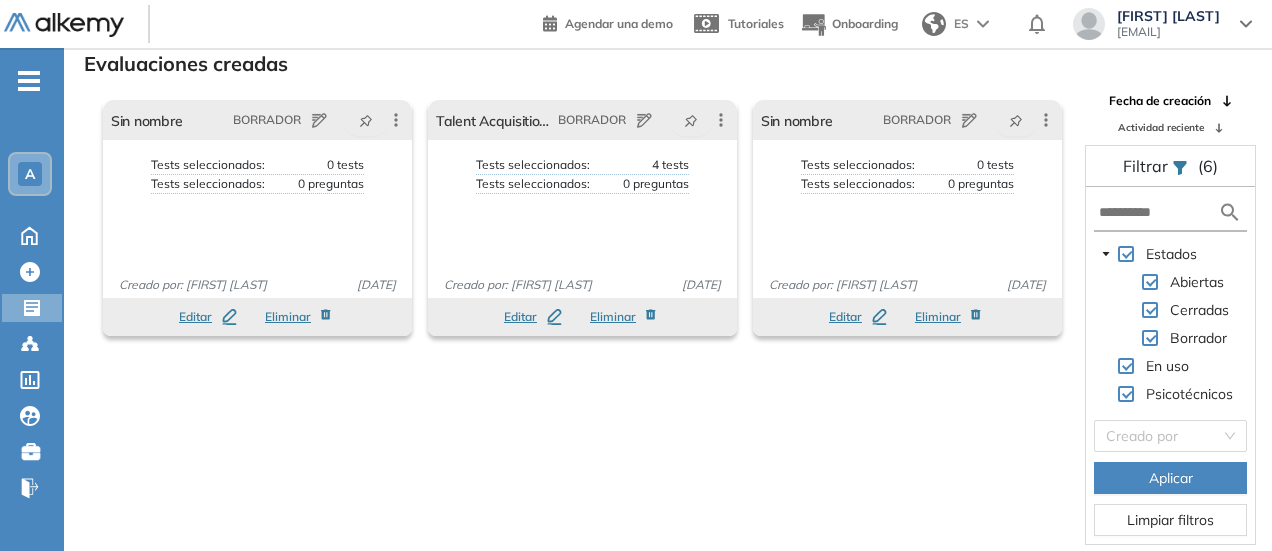 scroll, scrollTop: 0, scrollLeft: 0, axis: both 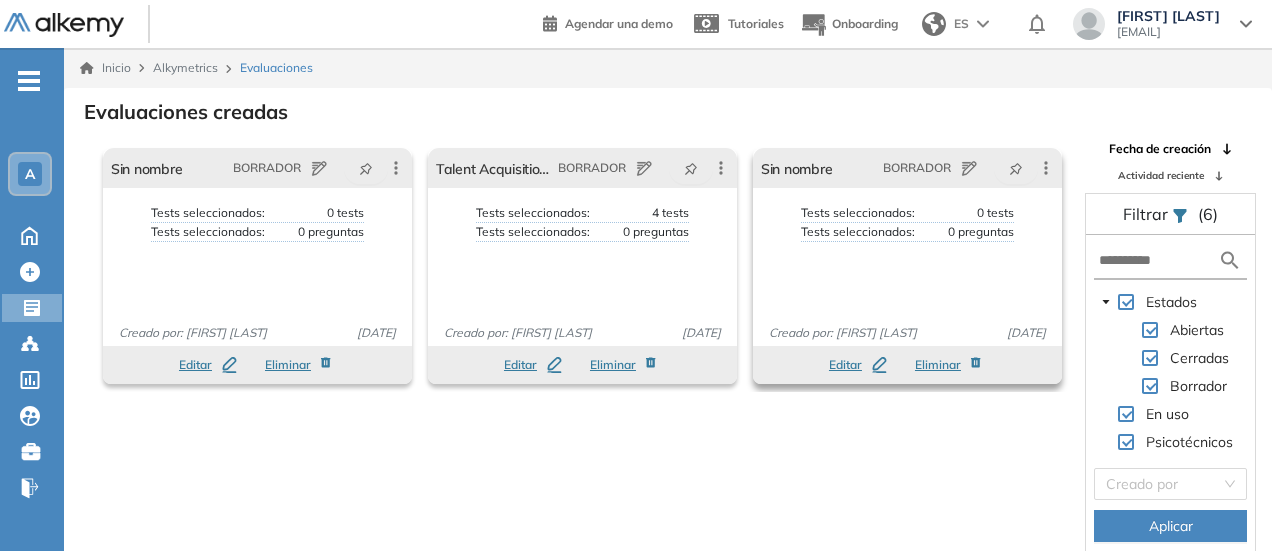 type 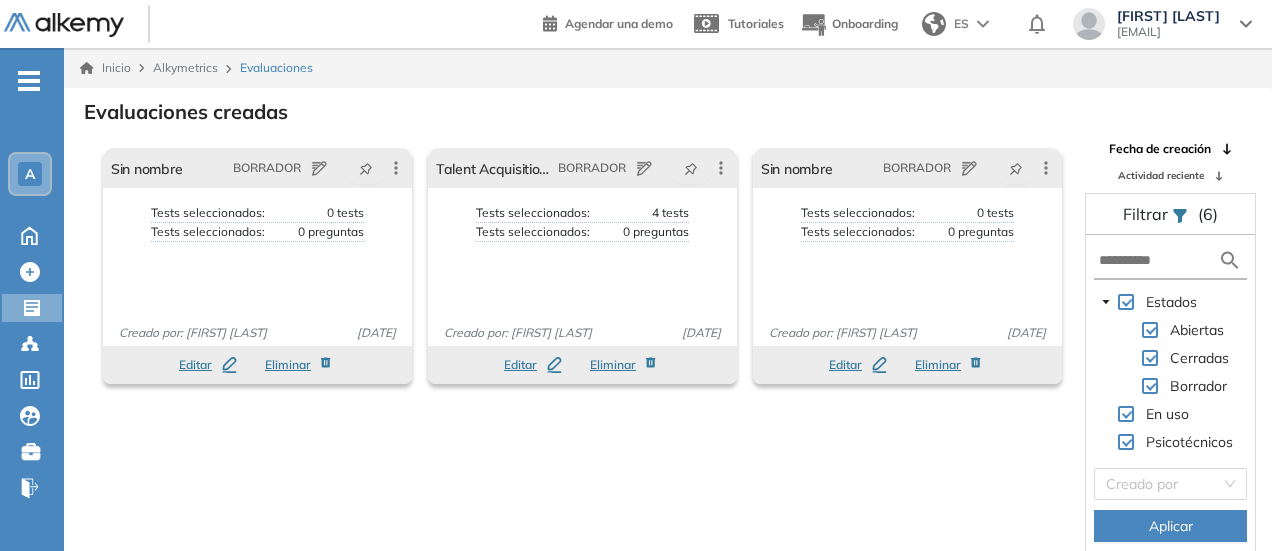 click on "A" at bounding box center (30, 174) 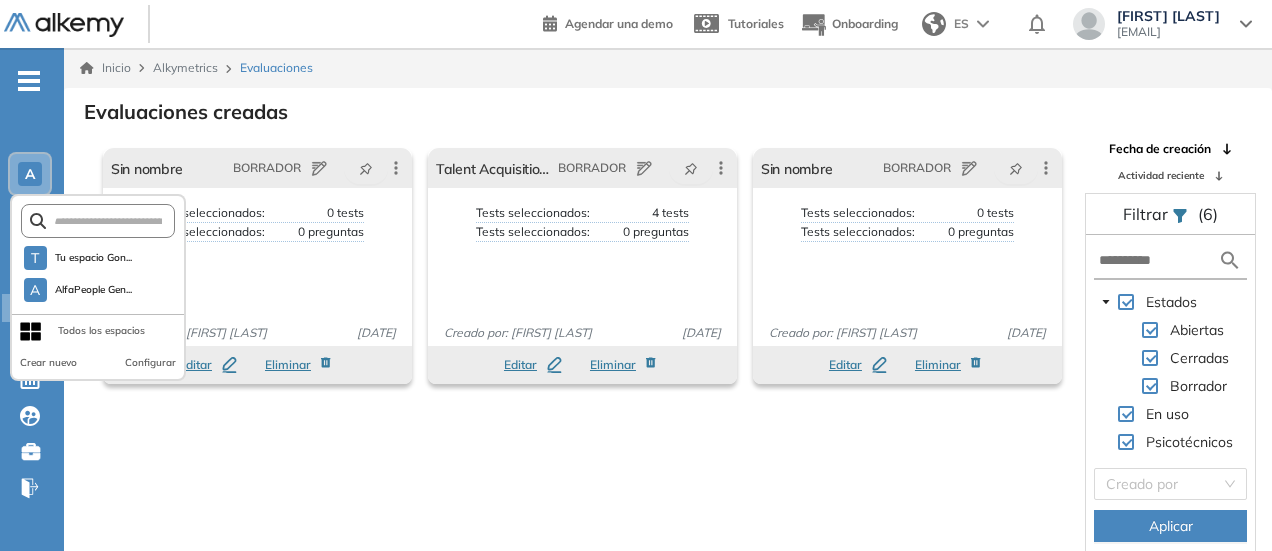 click on "Alkymetrics" at bounding box center [185, 67] 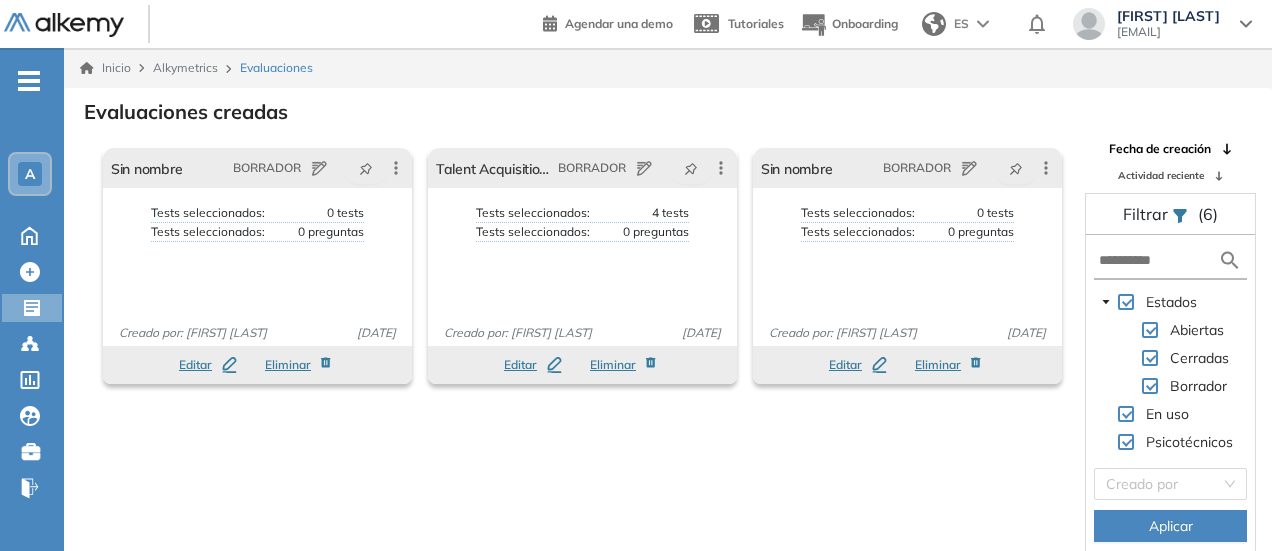 click on "Alkymetrics" at bounding box center (185, 67) 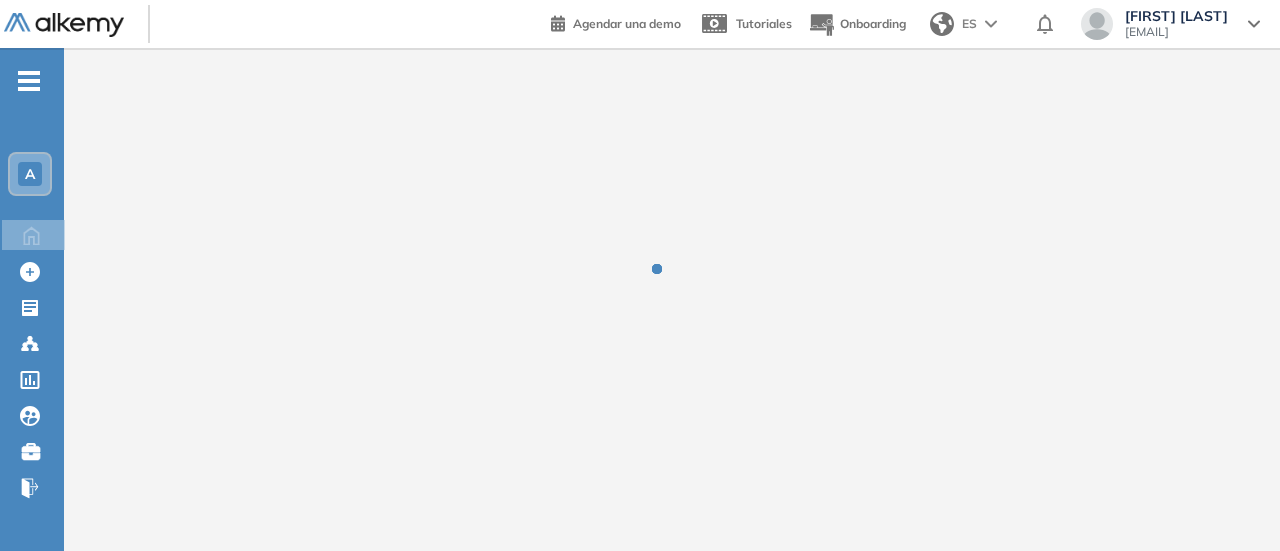 click at bounding box center (672, 283) 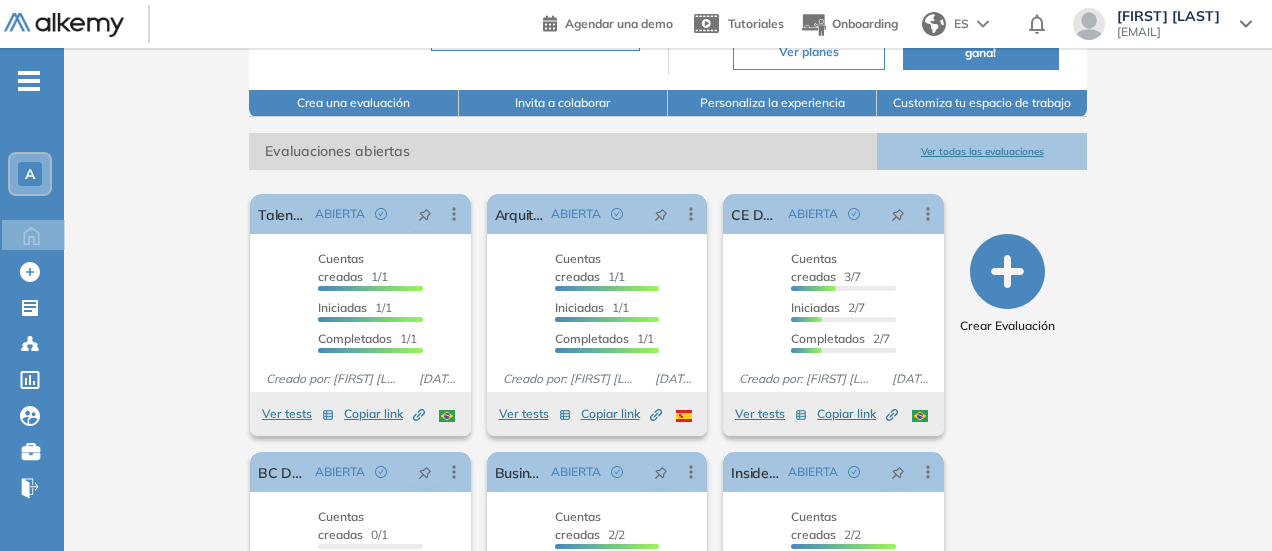 scroll, scrollTop: 182, scrollLeft: 0, axis: vertical 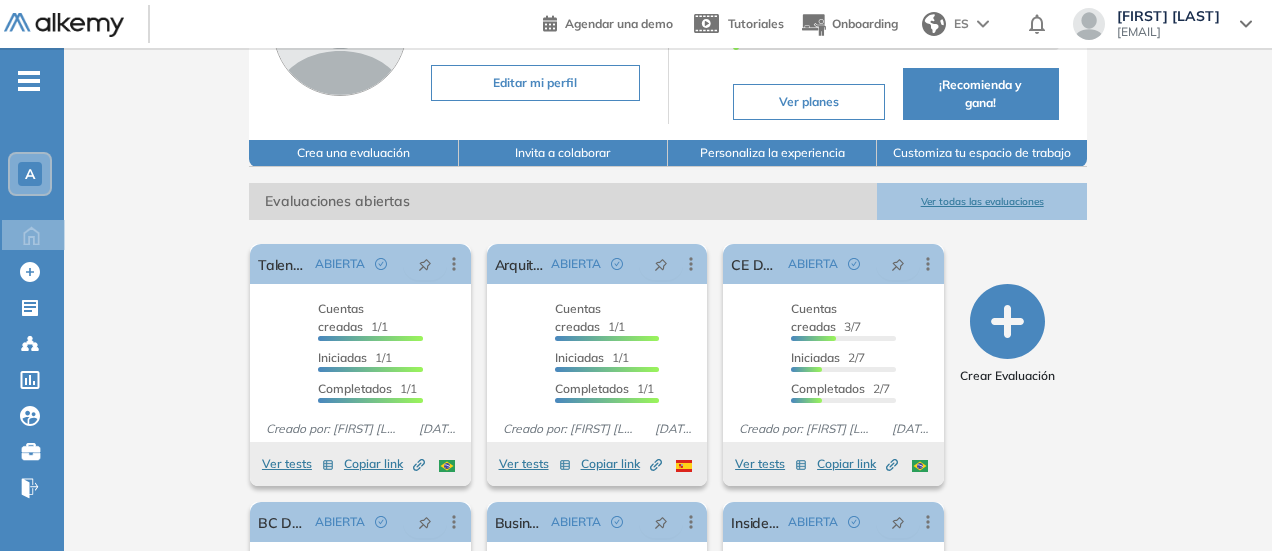 click on "Ver todas las evaluaciones" at bounding box center (981, 201) 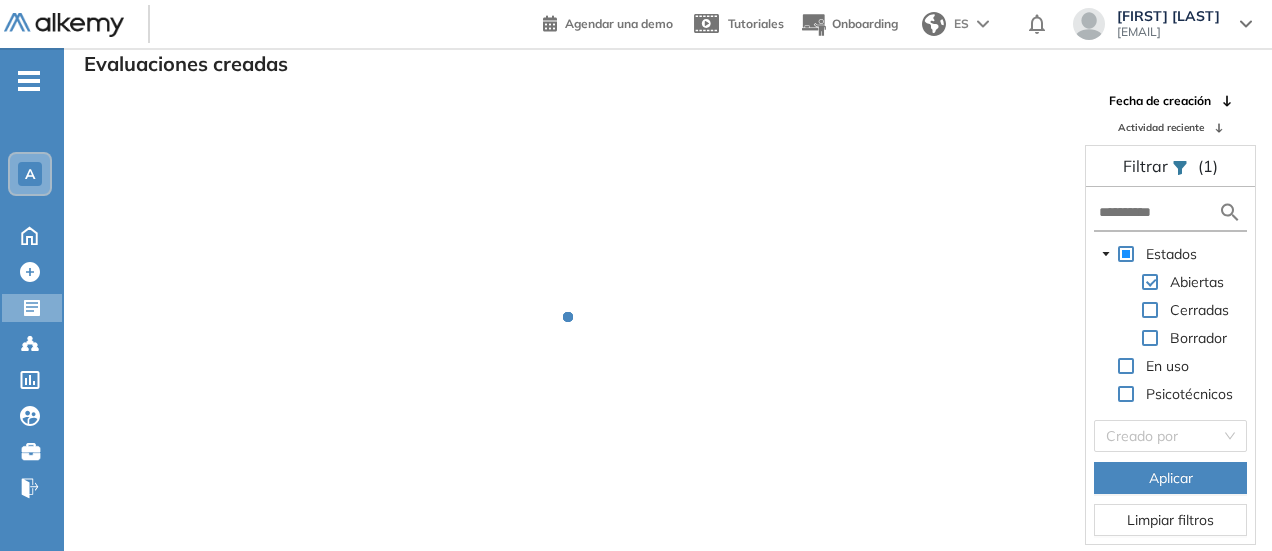 scroll, scrollTop: 48, scrollLeft: 0, axis: vertical 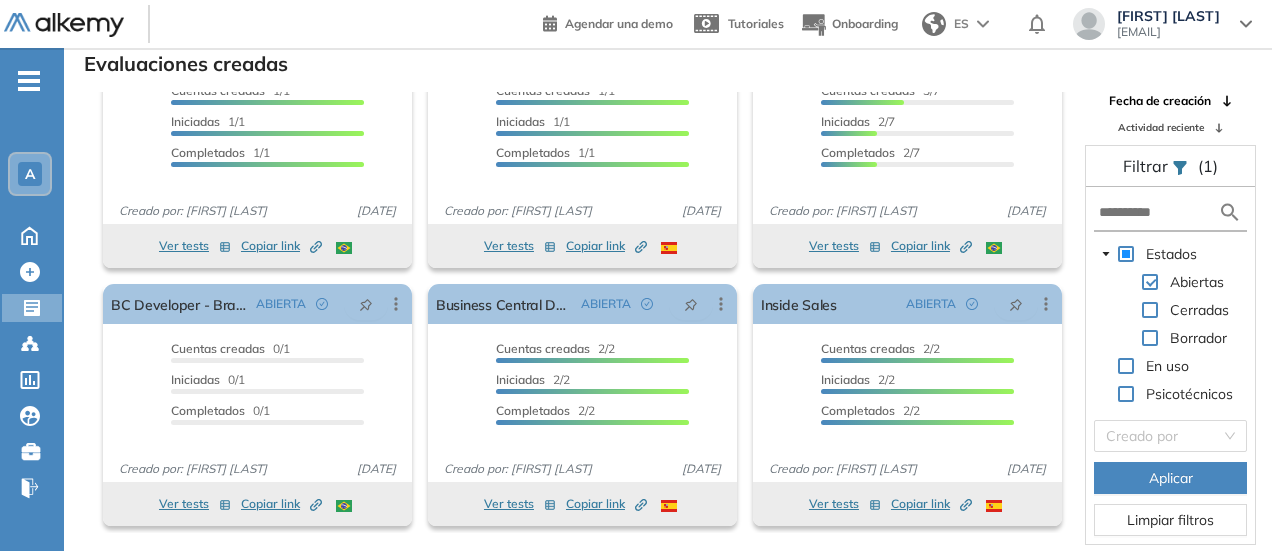drag, startPoint x: 1070, startPoint y: 507, endPoint x: 1060, endPoint y: 197, distance: 310.16125 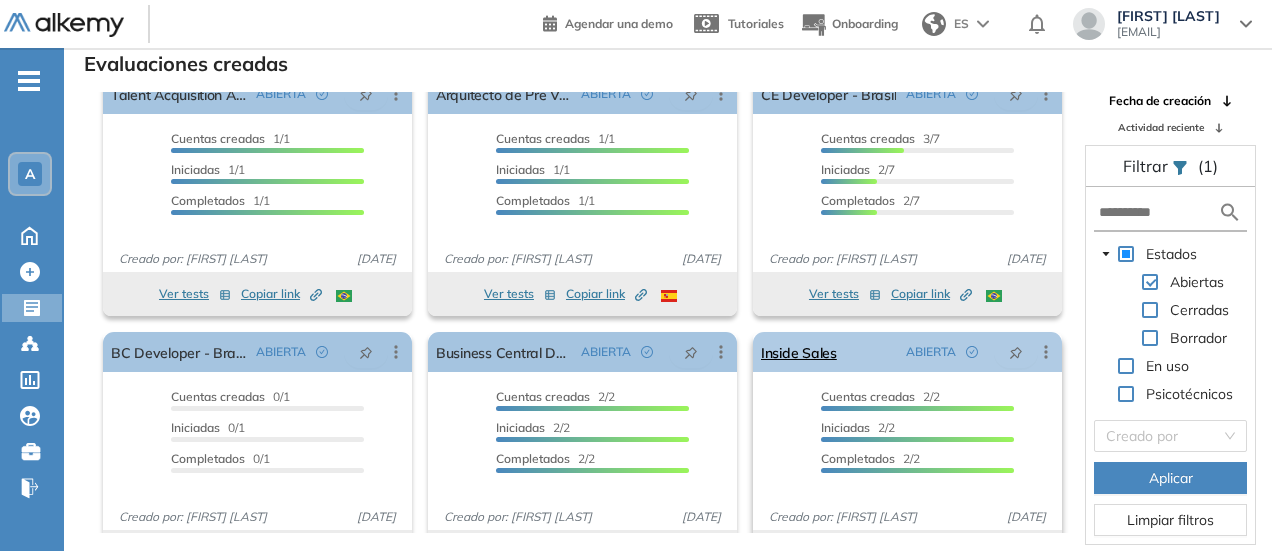 scroll, scrollTop: 0, scrollLeft: 0, axis: both 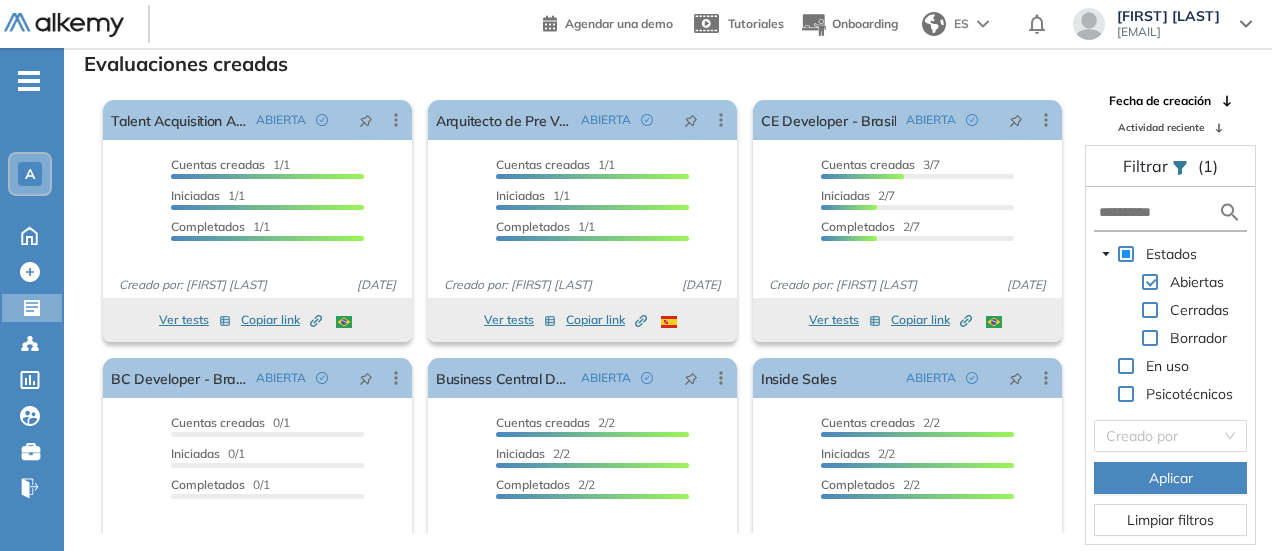 click on "Filtrar (1)" at bounding box center (1170, 166) 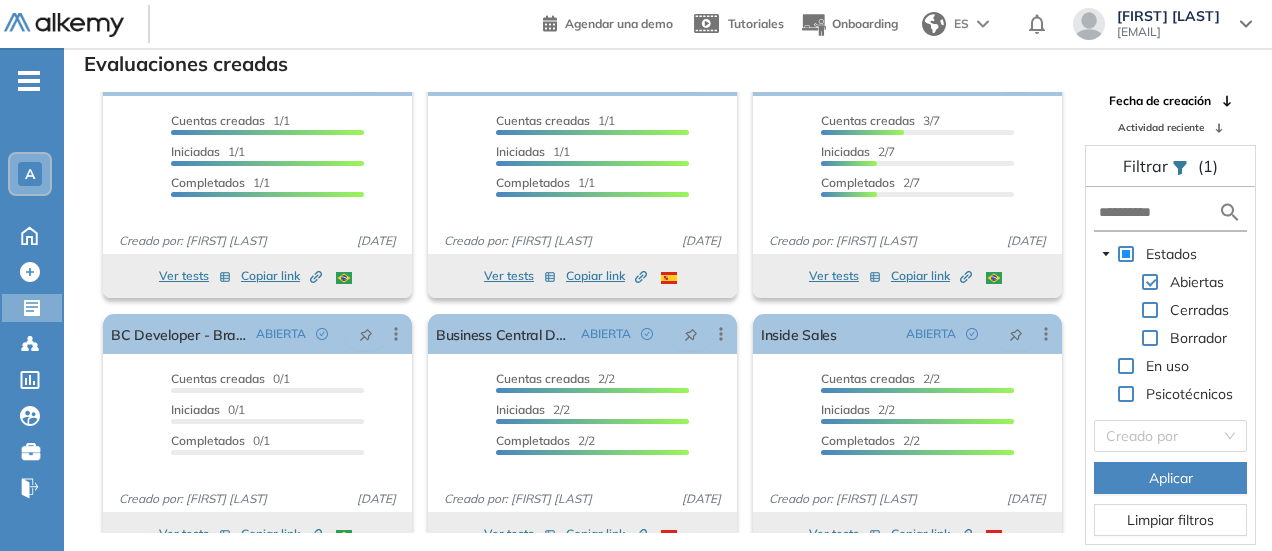 scroll, scrollTop: 74, scrollLeft: 0, axis: vertical 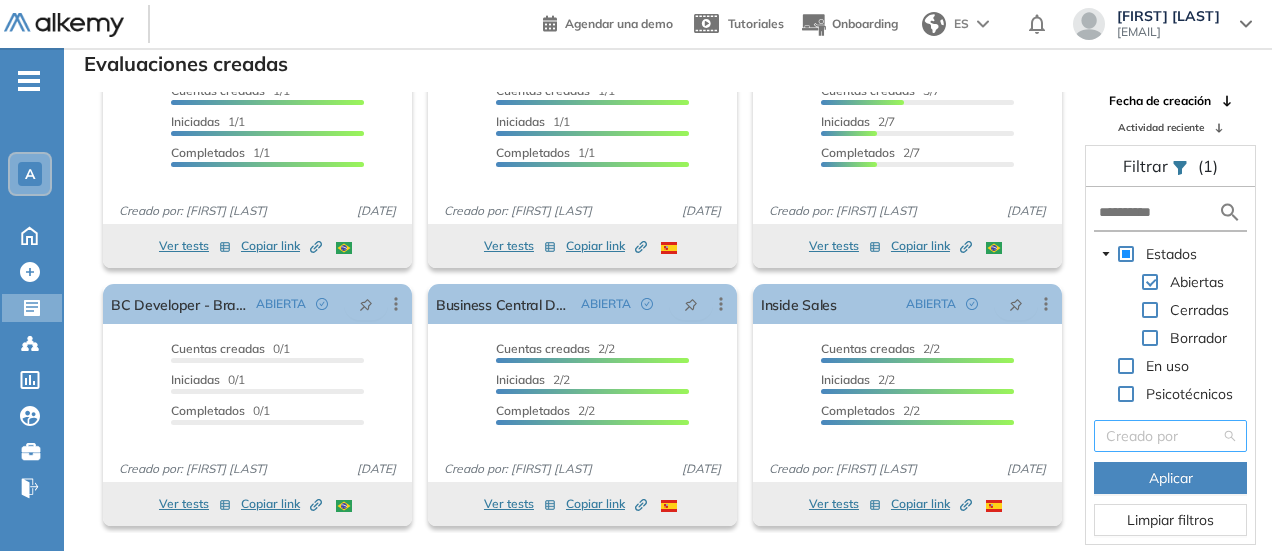 click at bounding box center (1163, 436) 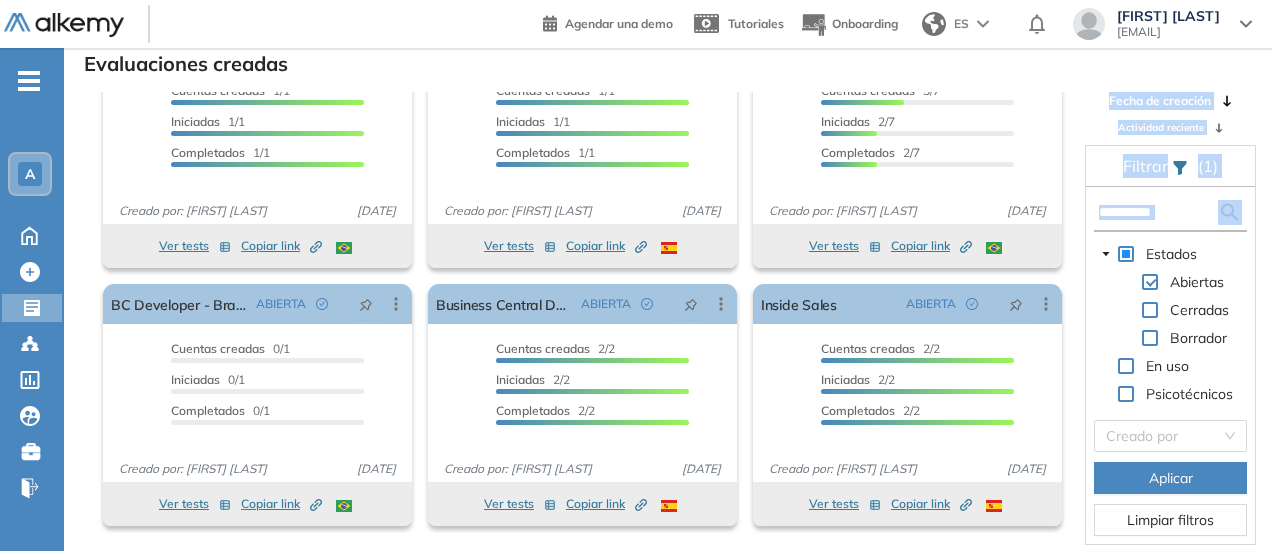 drag, startPoint x: 1070, startPoint y: 308, endPoint x: 1071, endPoint y: 130, distance: 178.0028 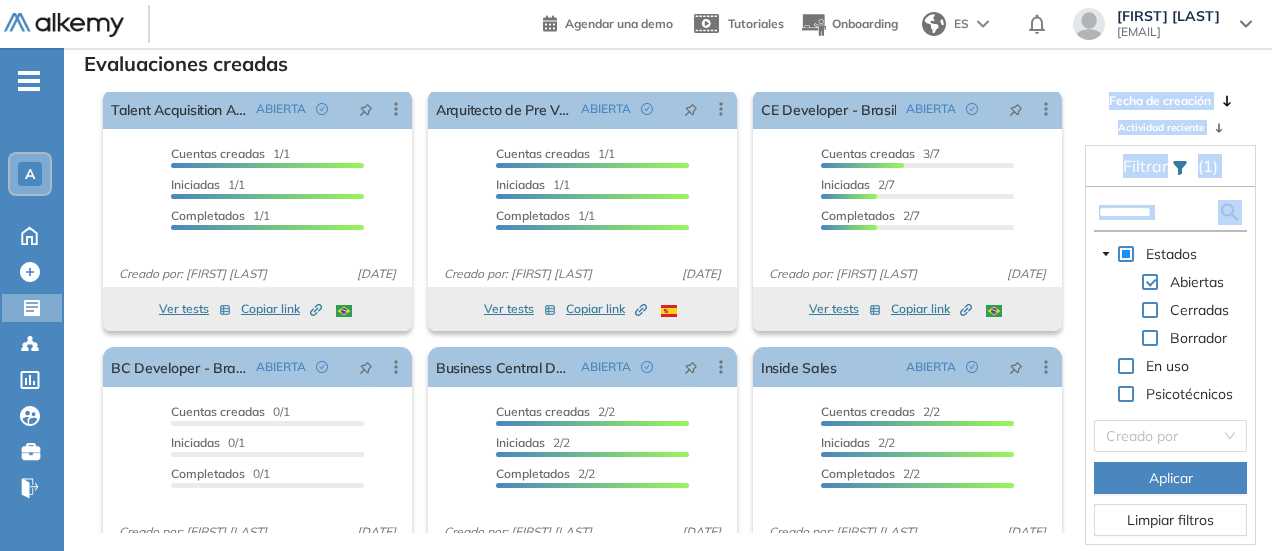 scroll, scrollTop: 0, scrollLeft: 0, axis: both 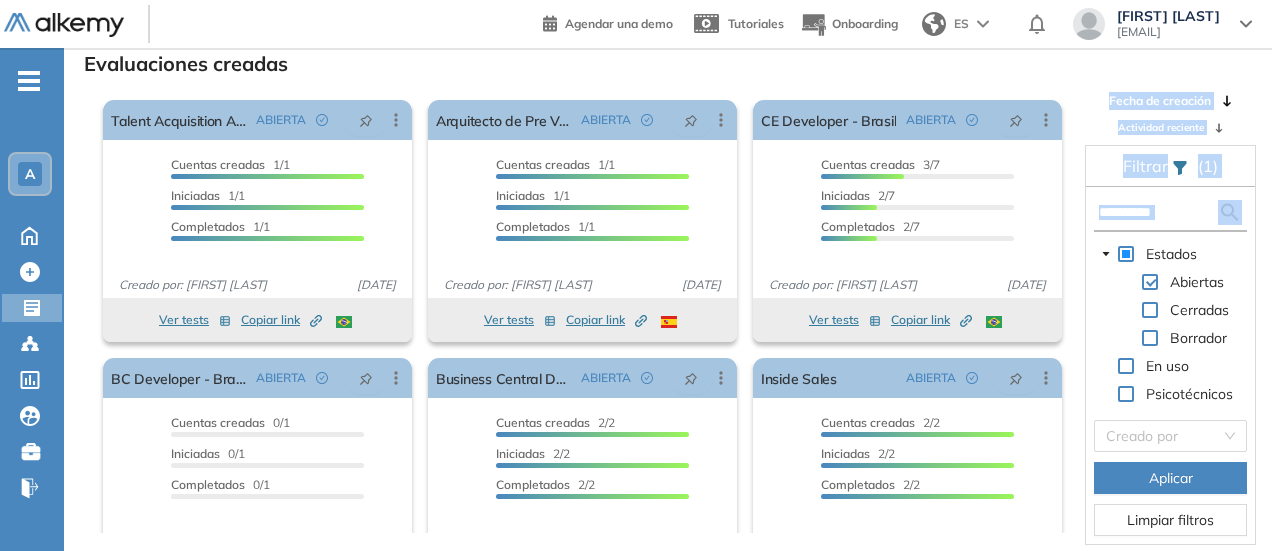 click at bounding box center (1158, 212) 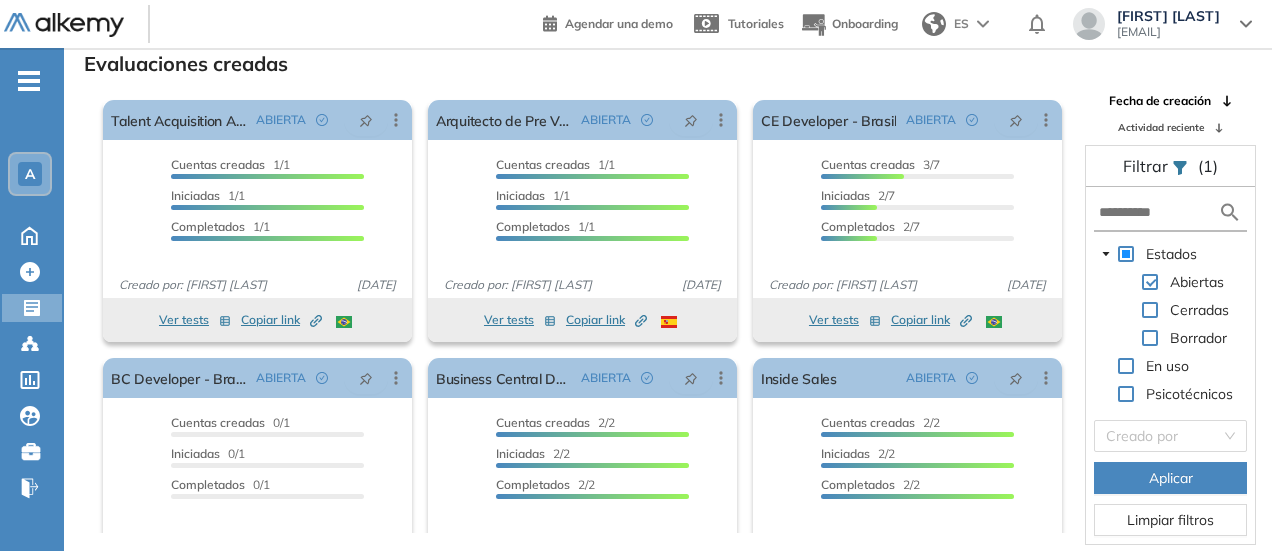 click at bounding box center (1230, 212) 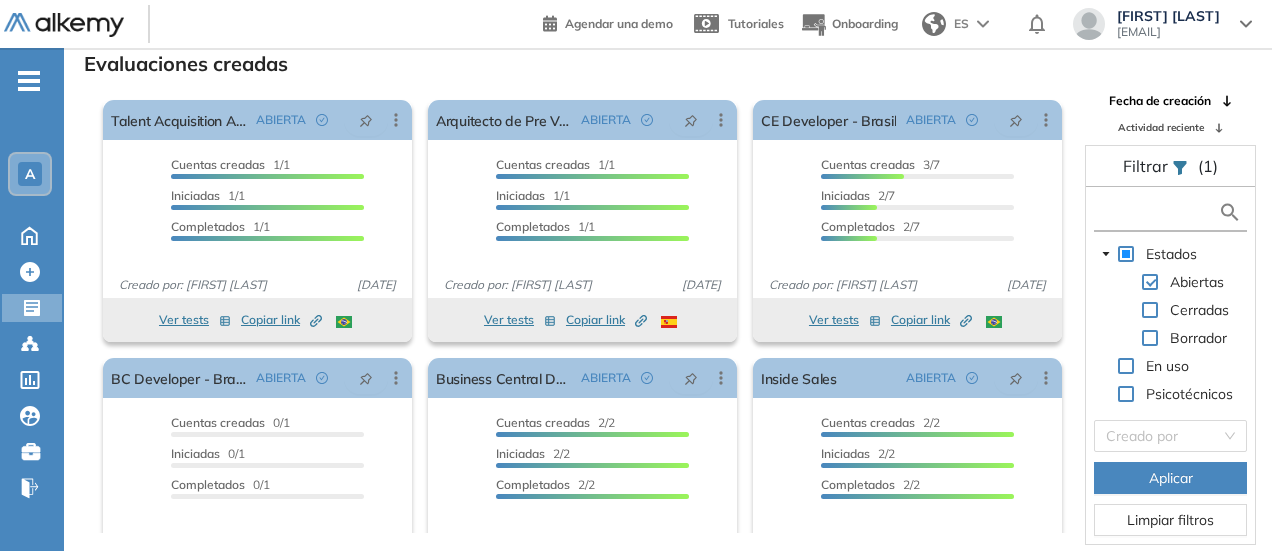 click at bounding box center [1158, 212] 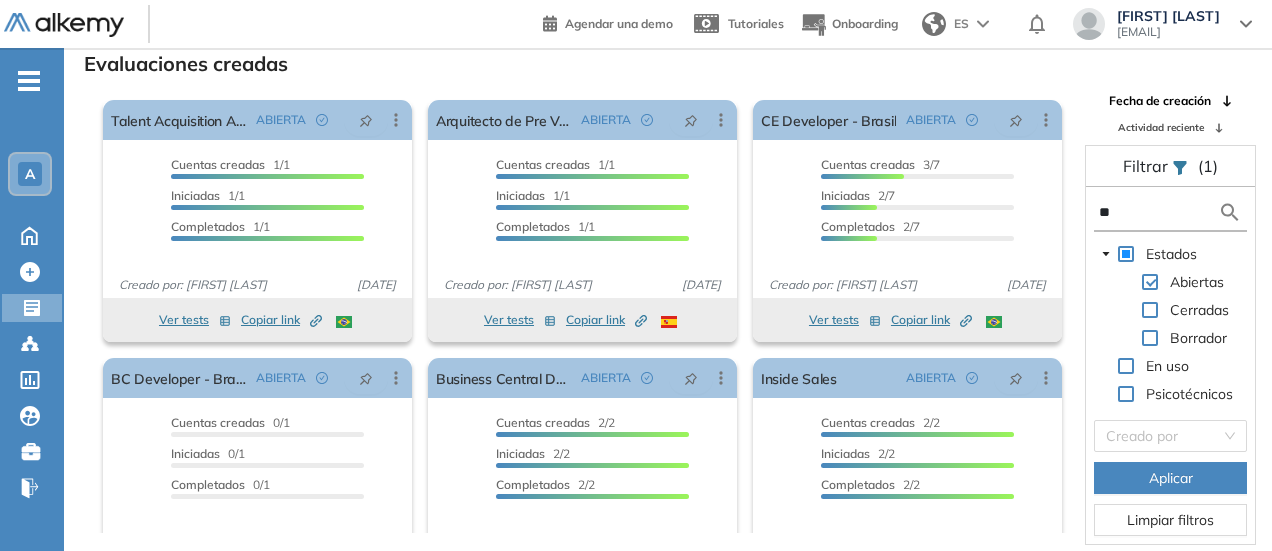 type on "*" 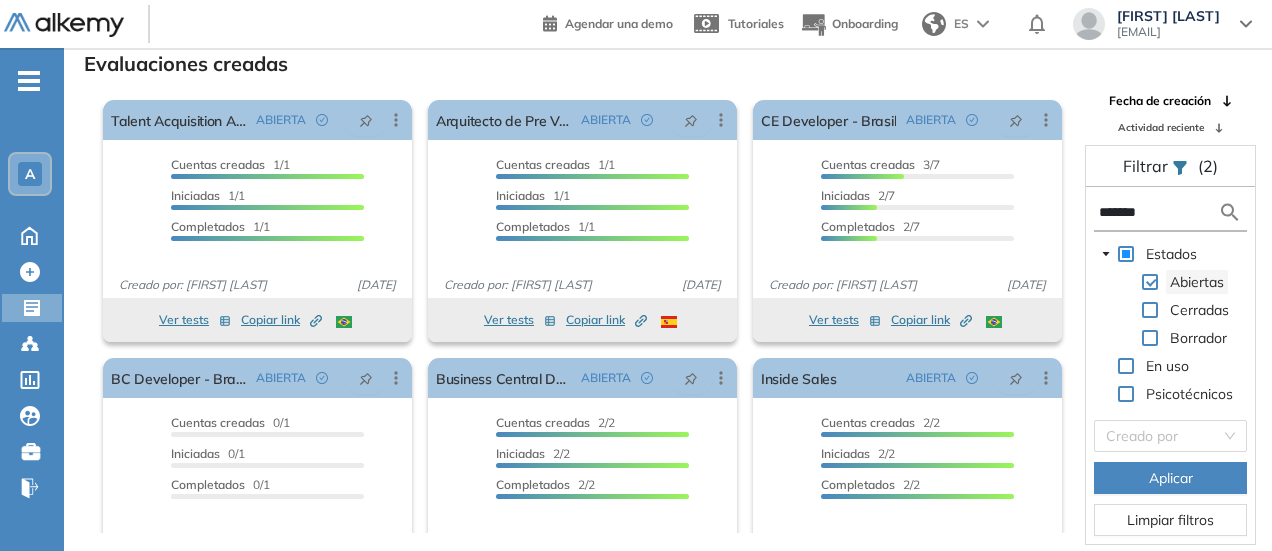 type on "********" 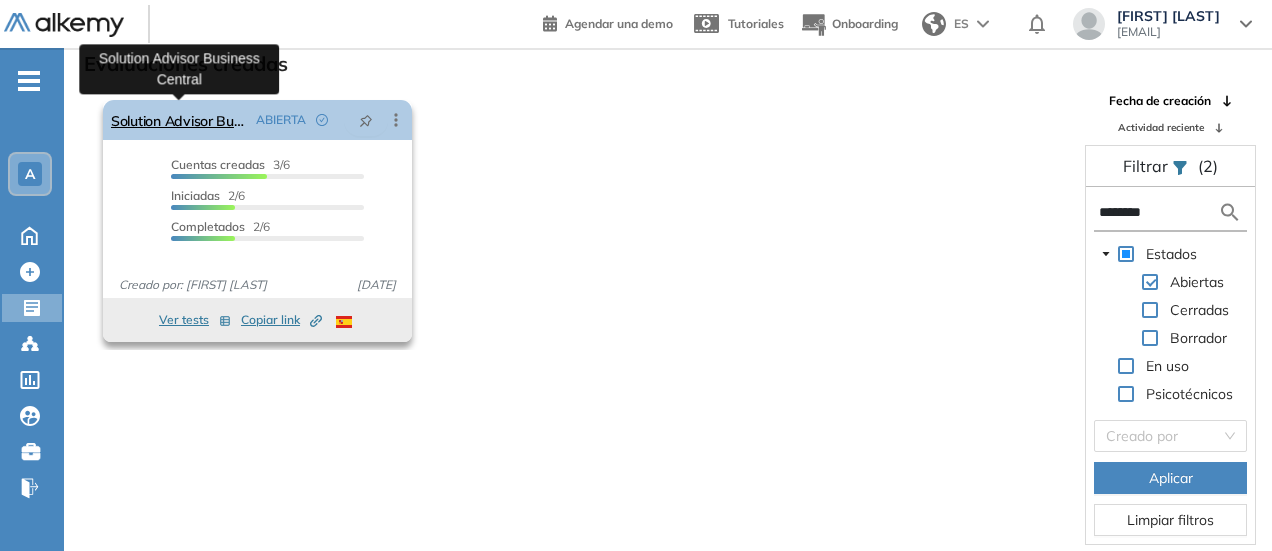 click on "Solution Advisor Business Central" at bounding box center [179, 120] 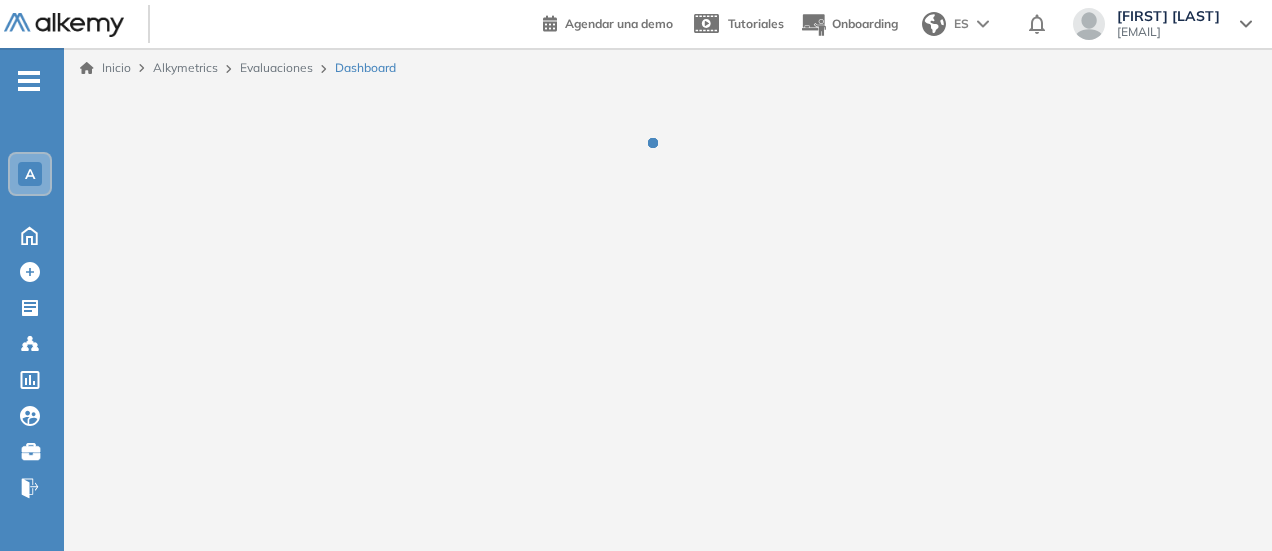 scroll, scrollTop: 0, scrollLeft: 0, axis: both 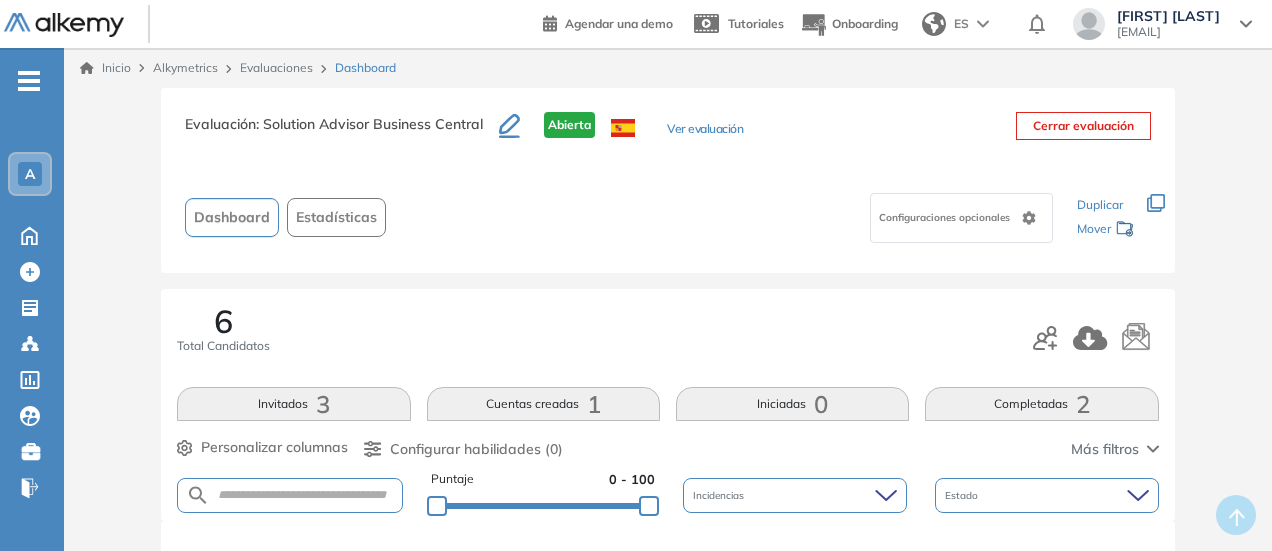 click on "Evaluaciones" at bounding box center (276, 67) 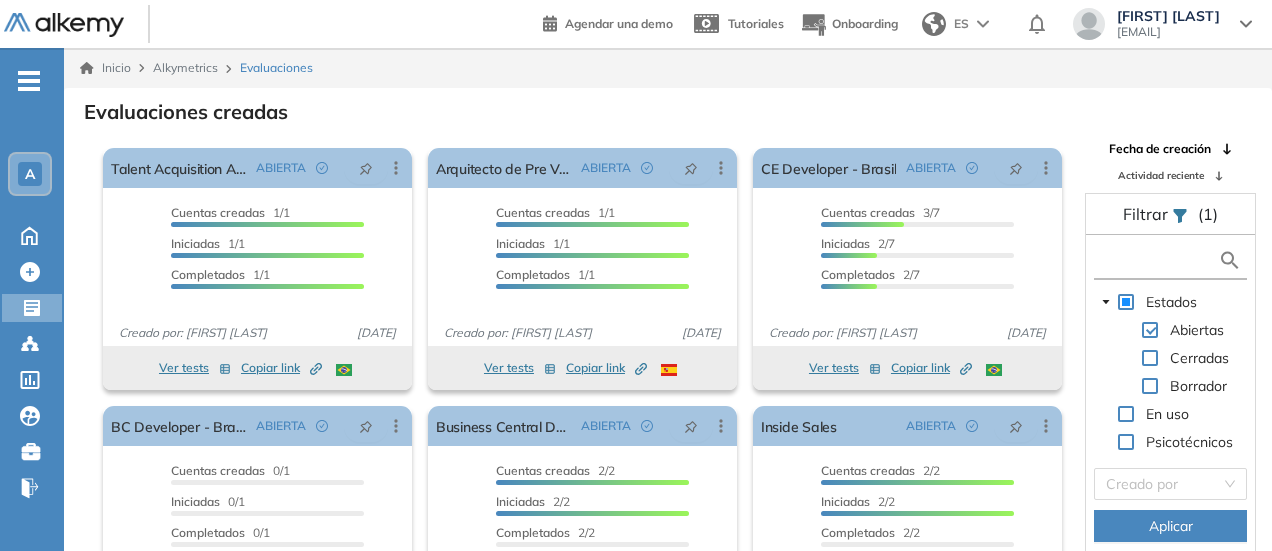 click at bounding box center [1158, 260] 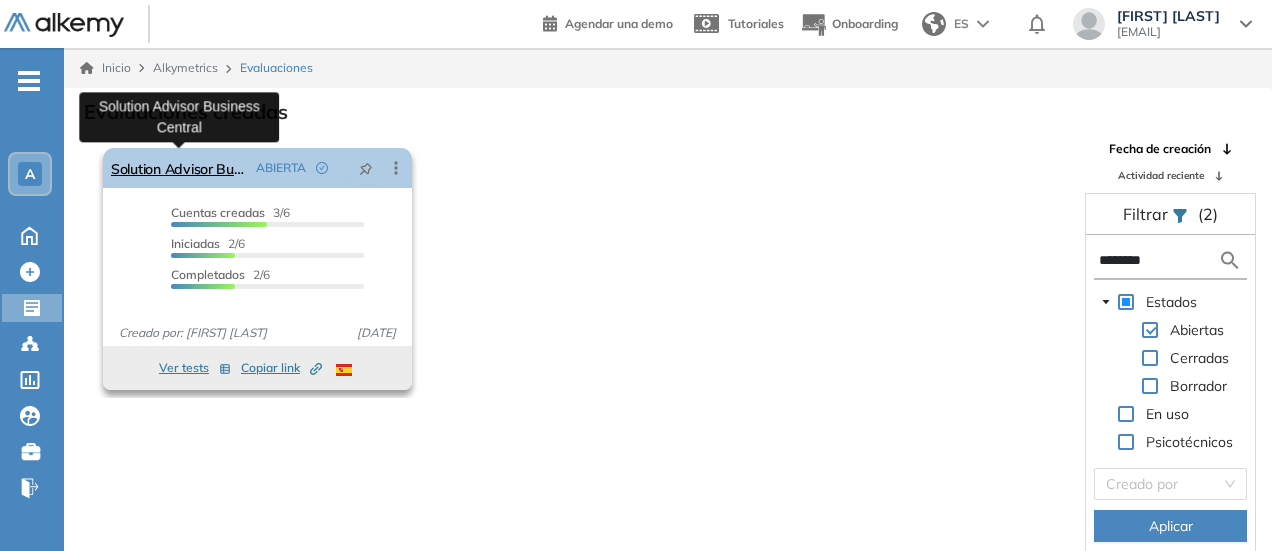 type on "********" 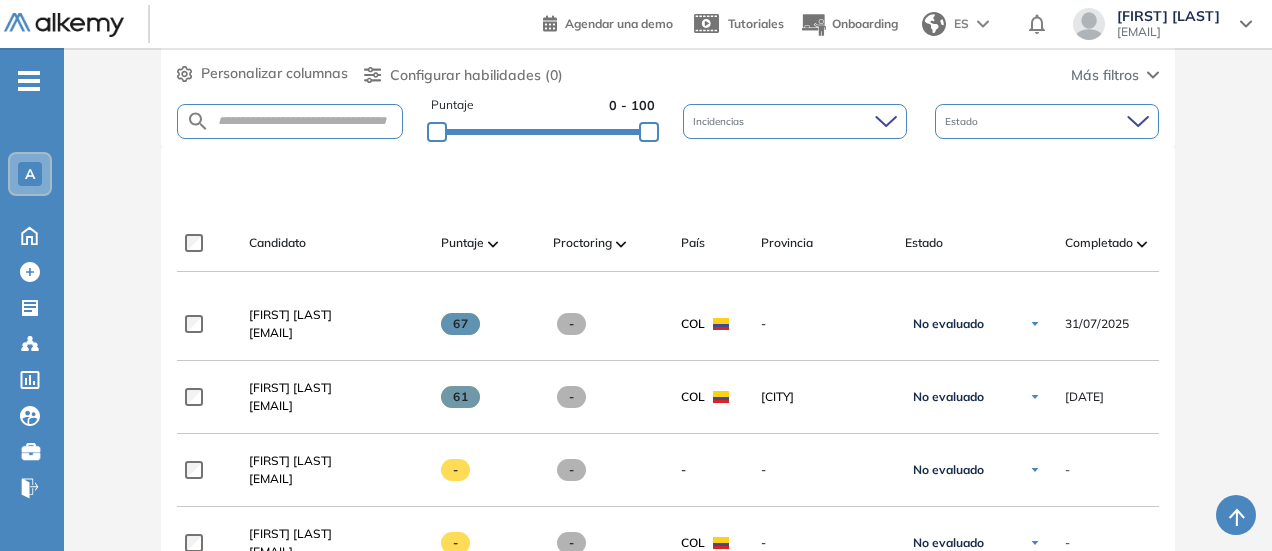 scroll, scrollTop: 500, scrollLeft: 0, axis: vertical 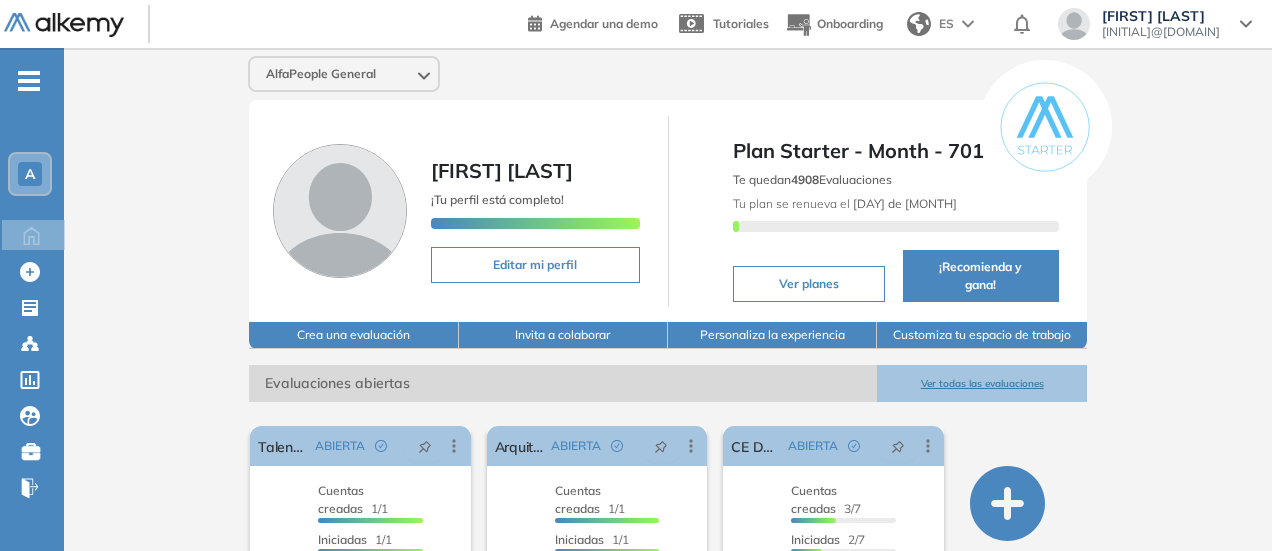 click on "Ver todas las evaluaciones" at bounding box center (981, 383) 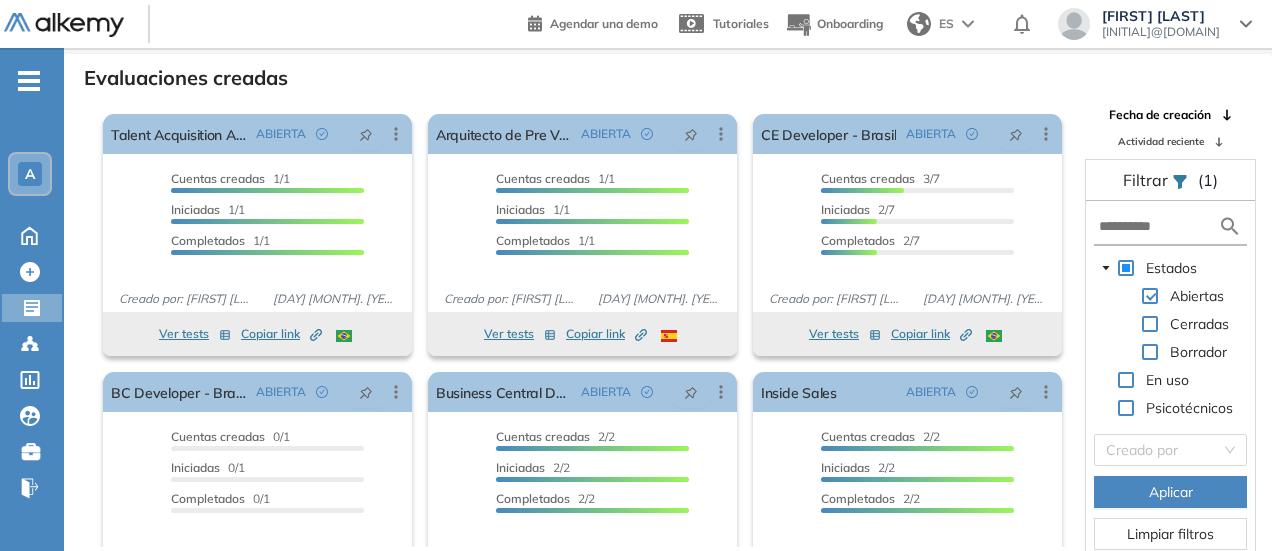 scroll, scrollTop: 48, scrollLeft: 0, axis: vertical 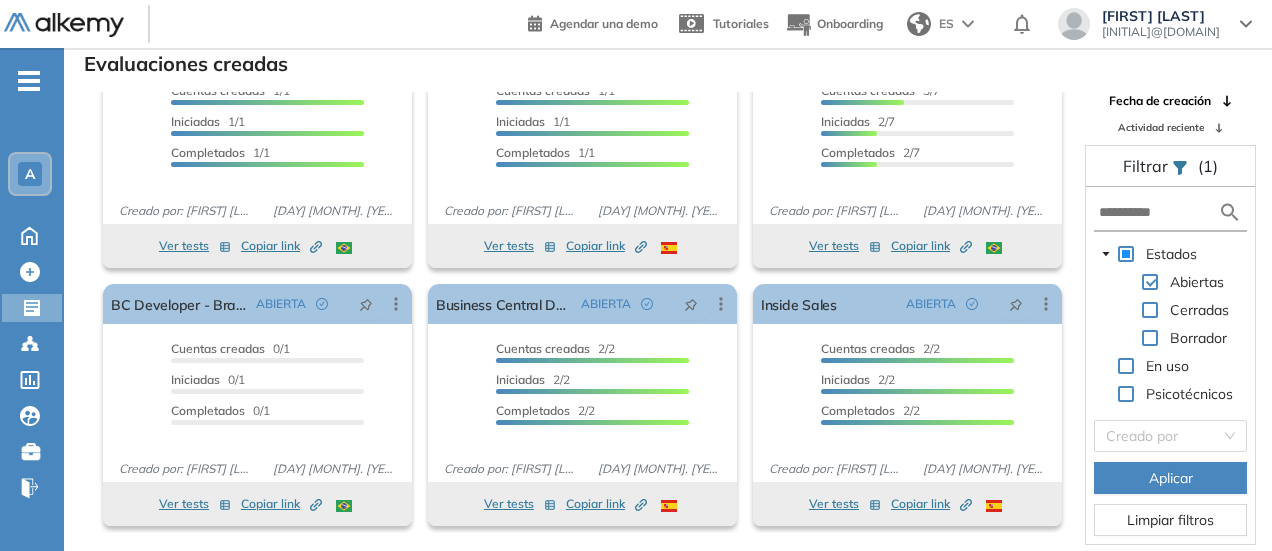 drag, startPoint x: 605, startPoint y: 545, endPoint x: 578, endPoint y: 543, distance: 27.073973 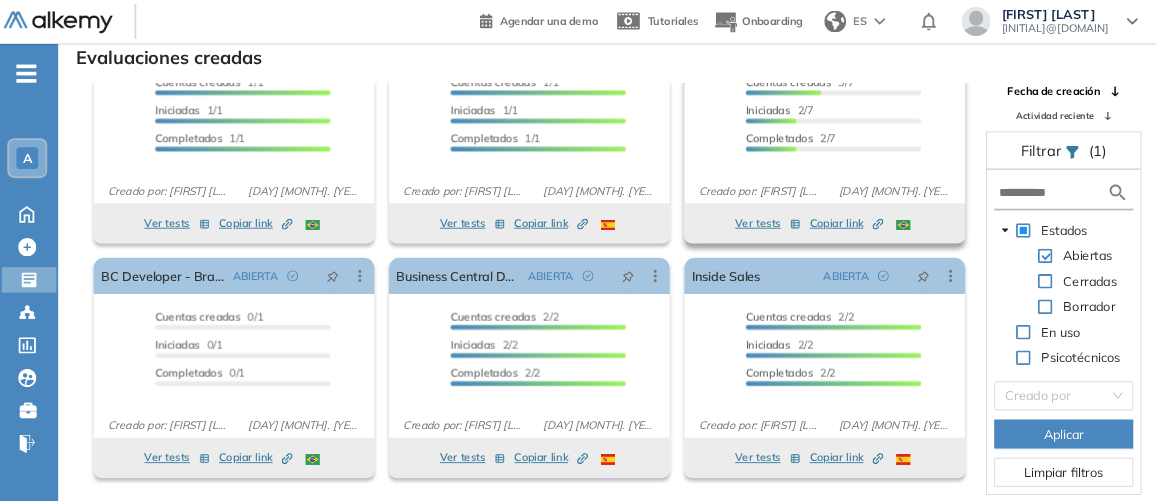 scroll, scrollTop: 47, scrollLeft: 0, axis: vertical 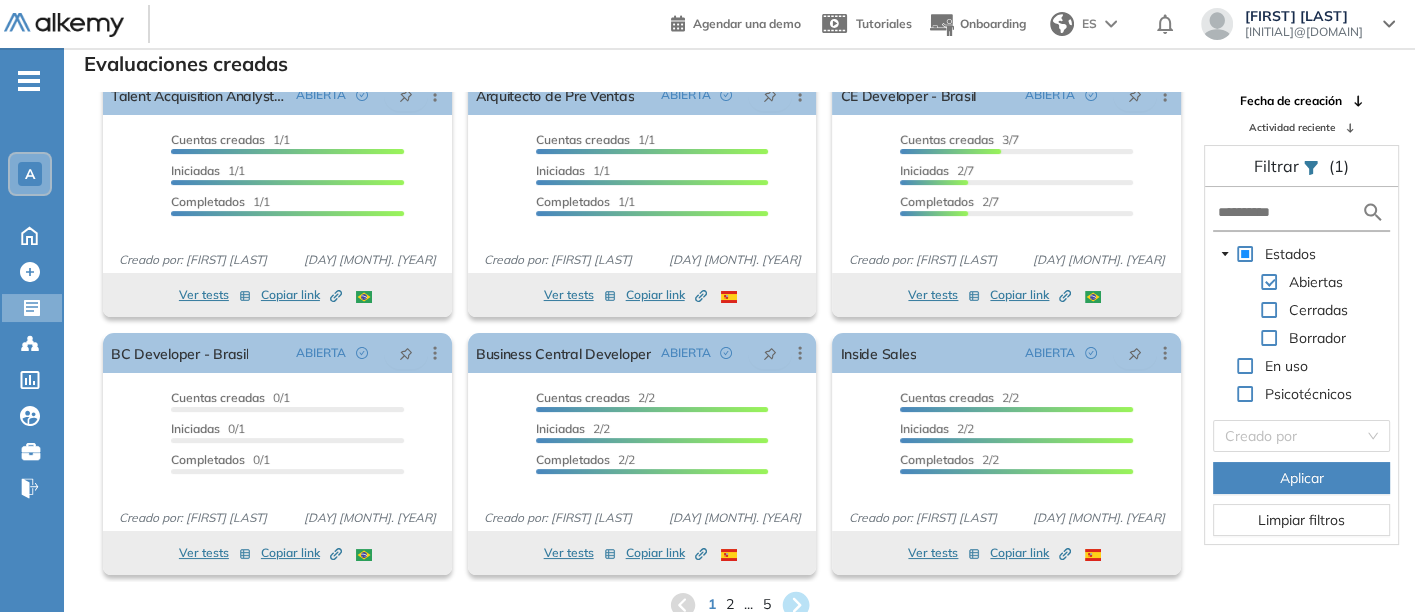 click 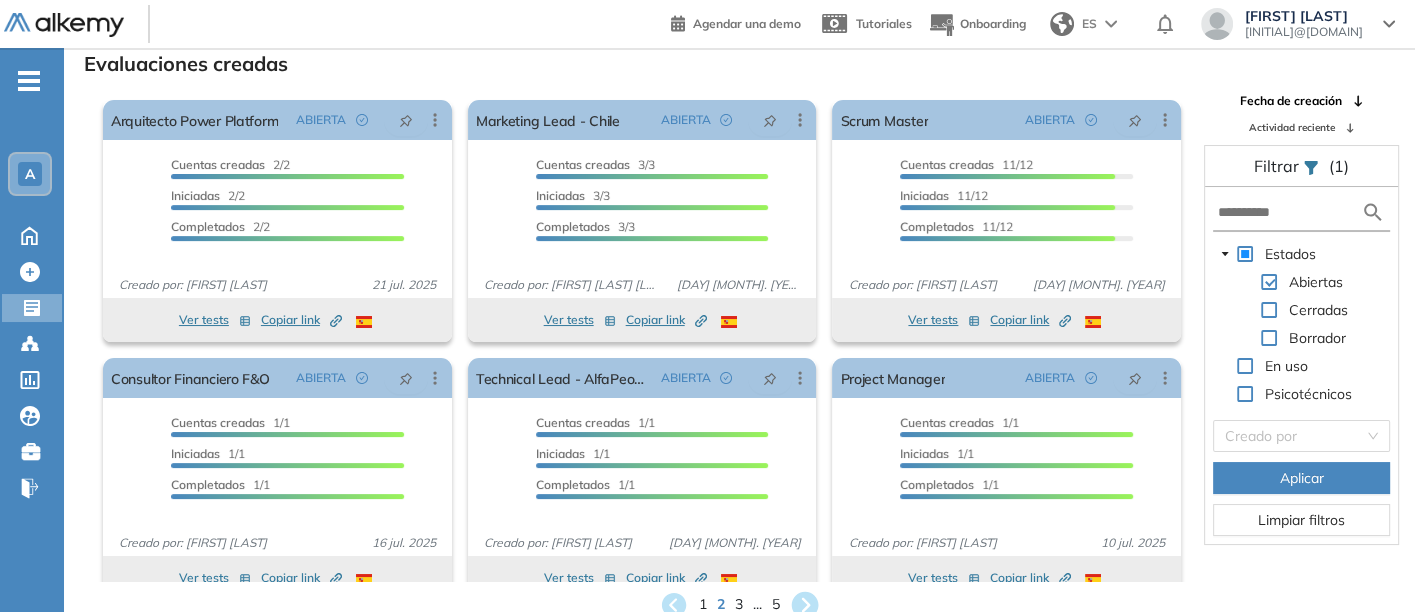click 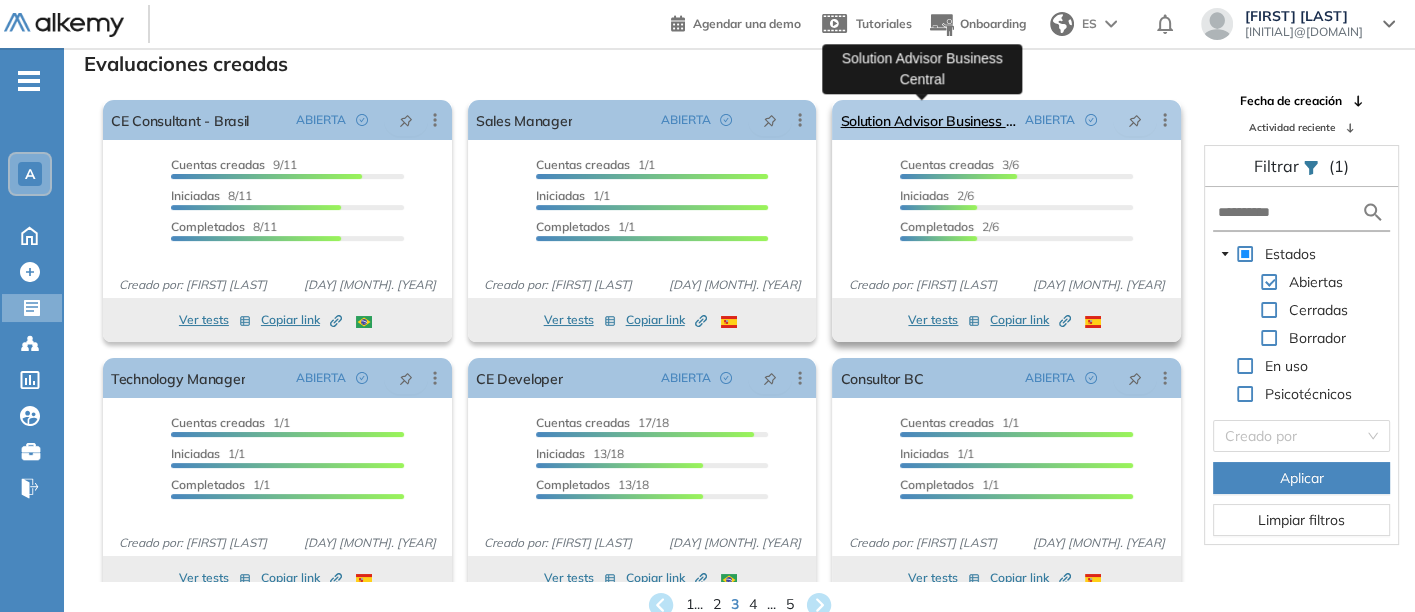 click on "Solution Advisor Business Central" at bounding box center (928, 120) 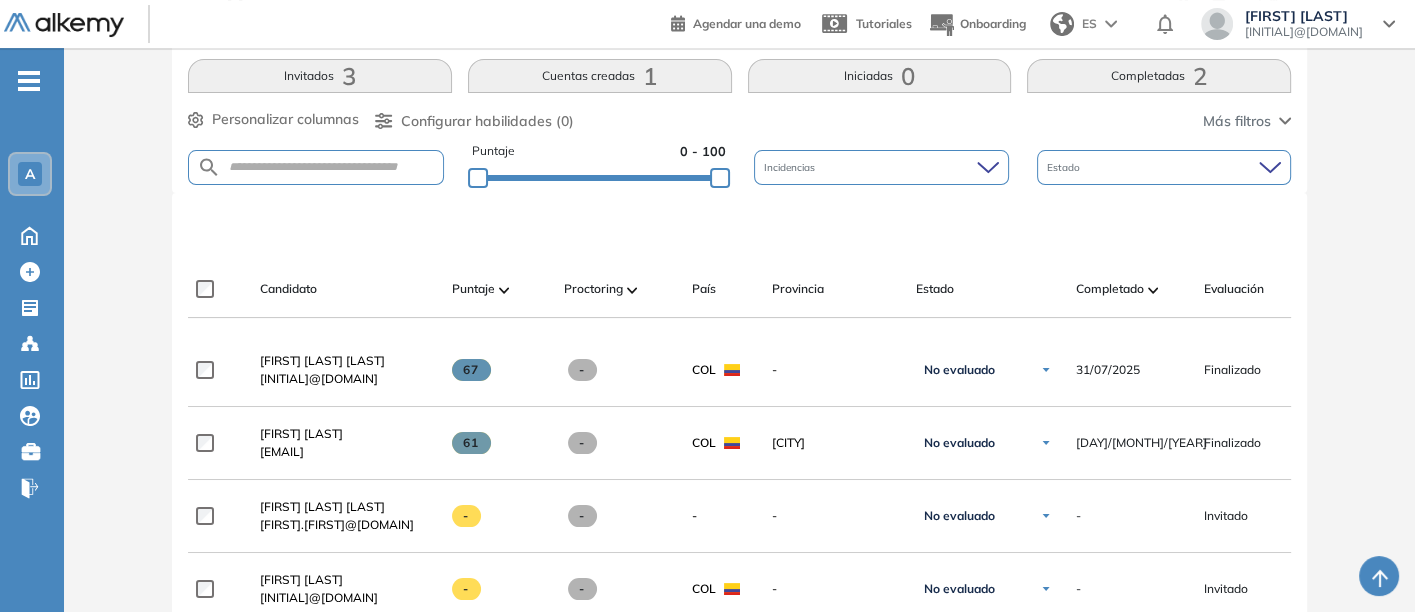 scroll, scrollTop: 333, scrollLeft: 0, axis: vertical 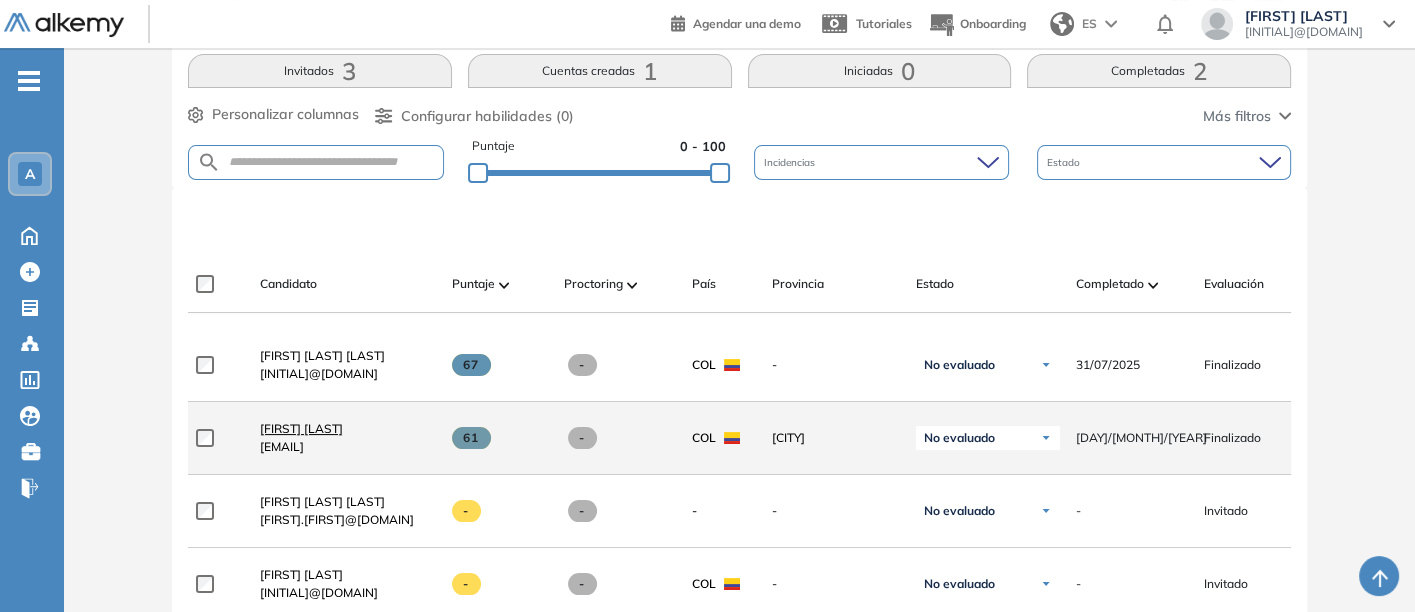 click on "[FIRST] [LAST]" at bounding box center (301, 428) 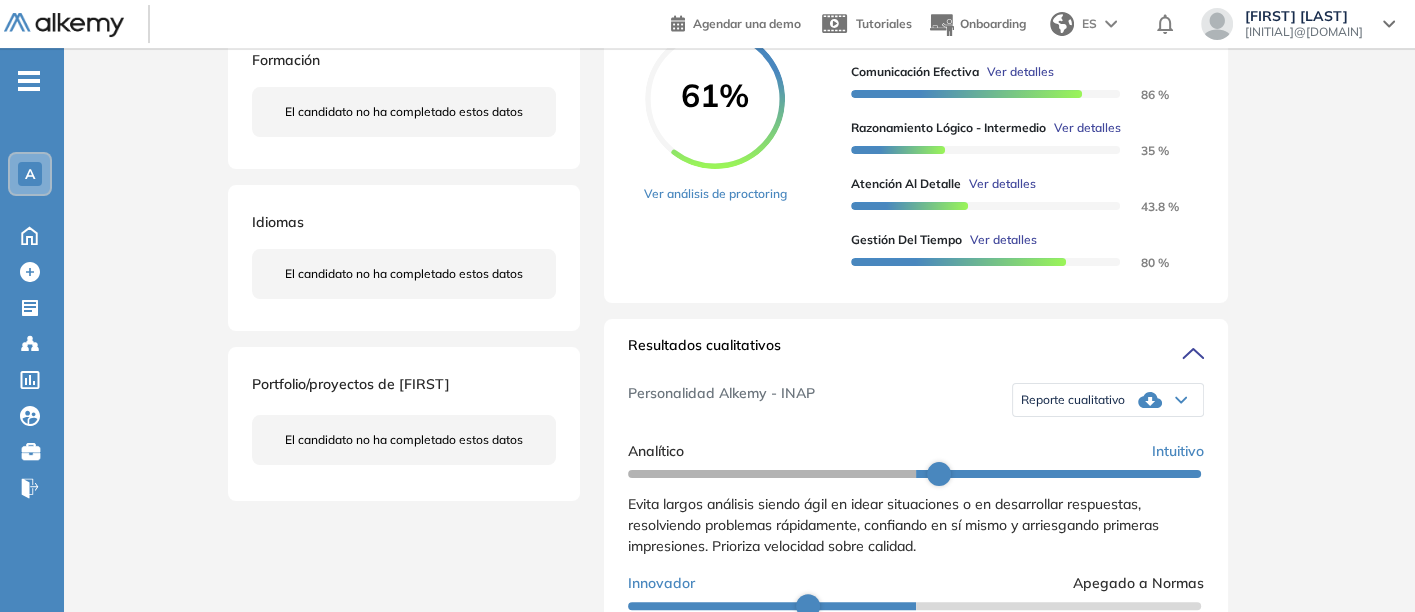 scroll, scrollTop: 428, scrollLeft: 0, axis: vertical 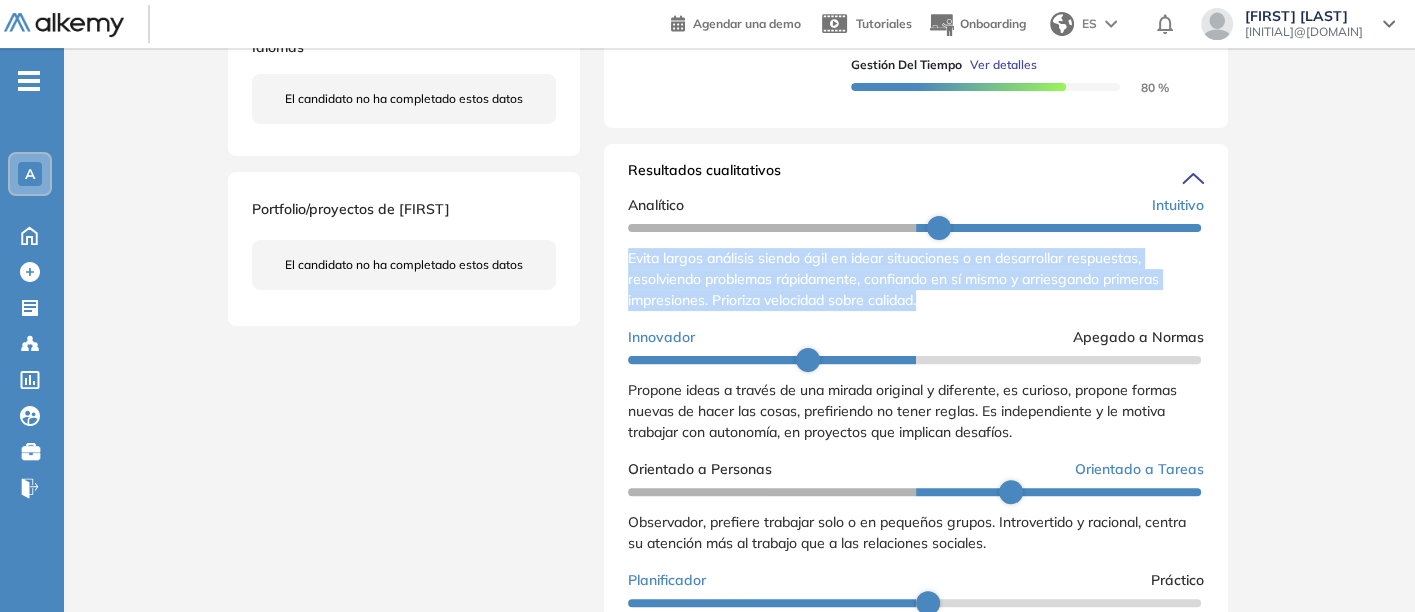 drag, startPoint x: 625, startPoint y: 275, endPoint x: 923, endPoint y: 310, distance: 300.04834 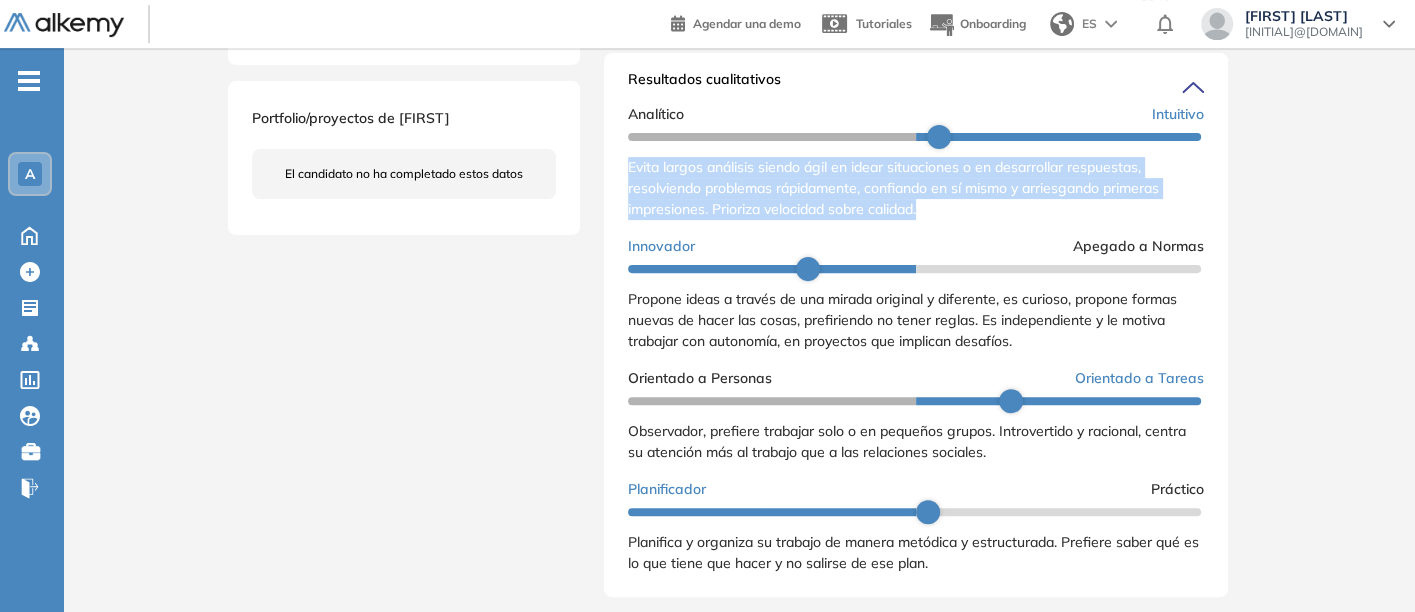 scroll, scrollTop: 697, scrollLeft: 0, axis: vertical 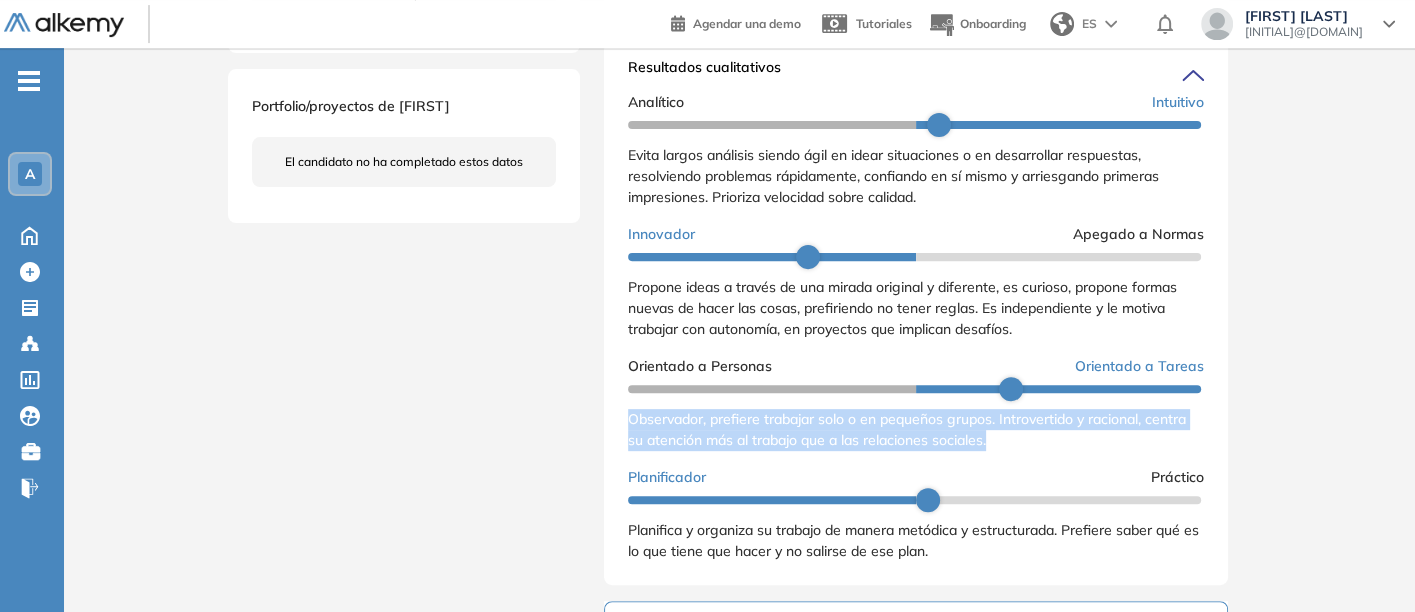 drag, startPoint x: 629, startPoint y: 435, endPoint x: 1001, endPoint y: 466, distance: 373.28943 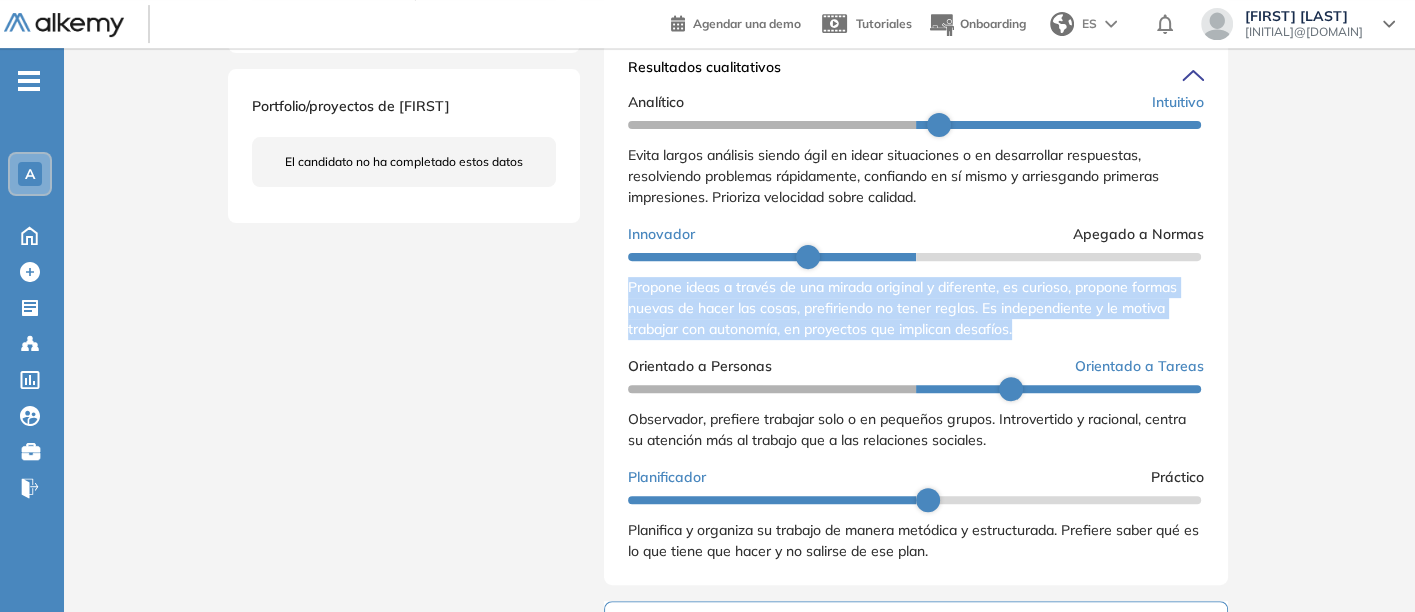 drag, startPoint x: 628, startPoint y: 299, endPoint x: 1026, endPoint y: 349, distance: 401.12842 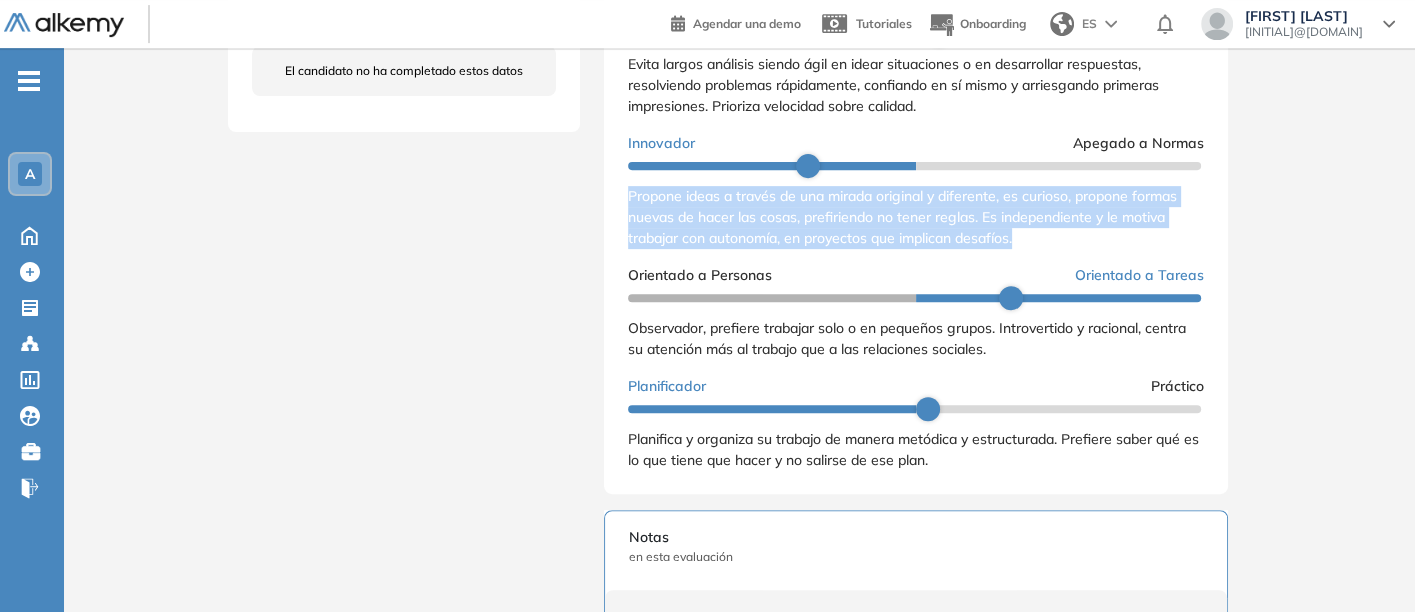 scroll, scrollTop: 790, scrollLeft: 0, axis: vertical 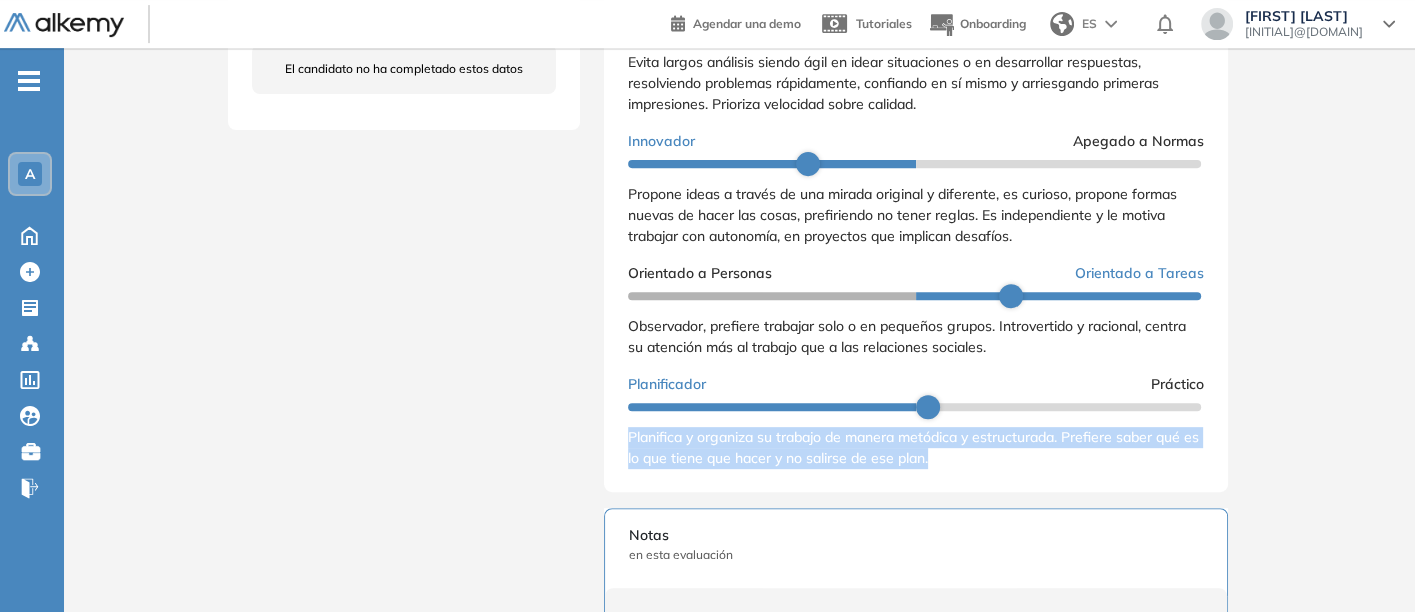 drag, startPoint x: 625, startPoint y: 454, endPoint x: 965, endPoint y: 496, distance: 342.5843 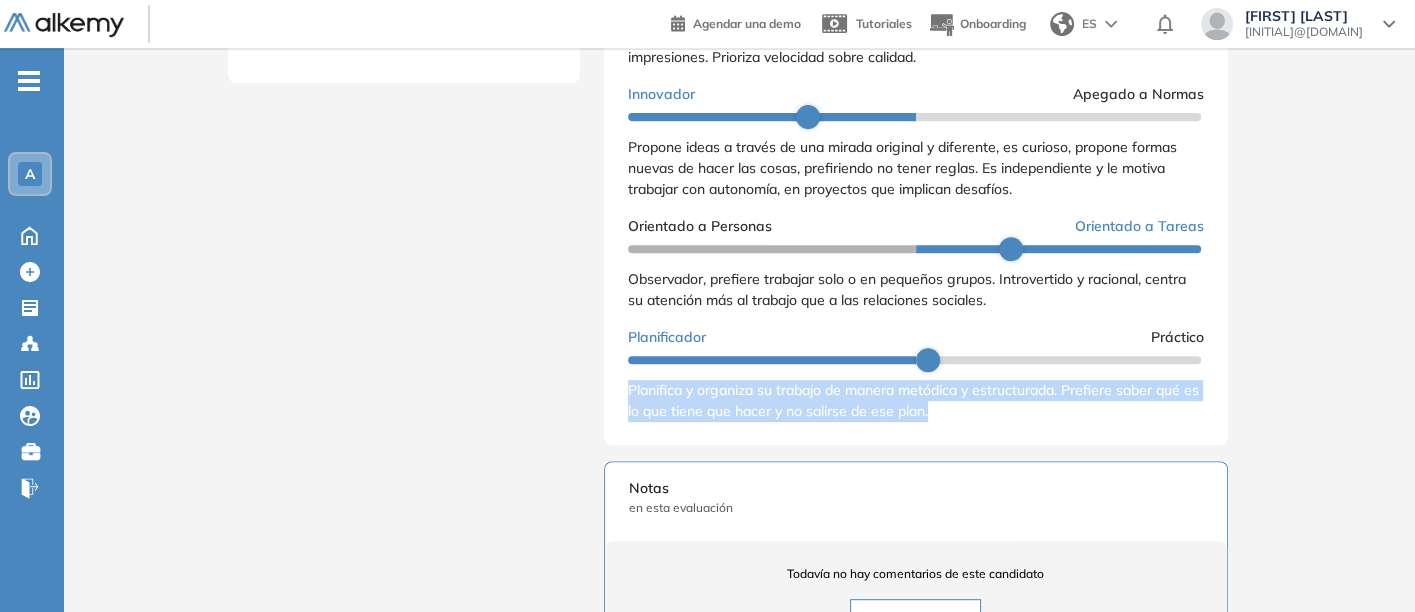 scroll, scrollTop: 831, scrollLeft: 0, axis: vertical 